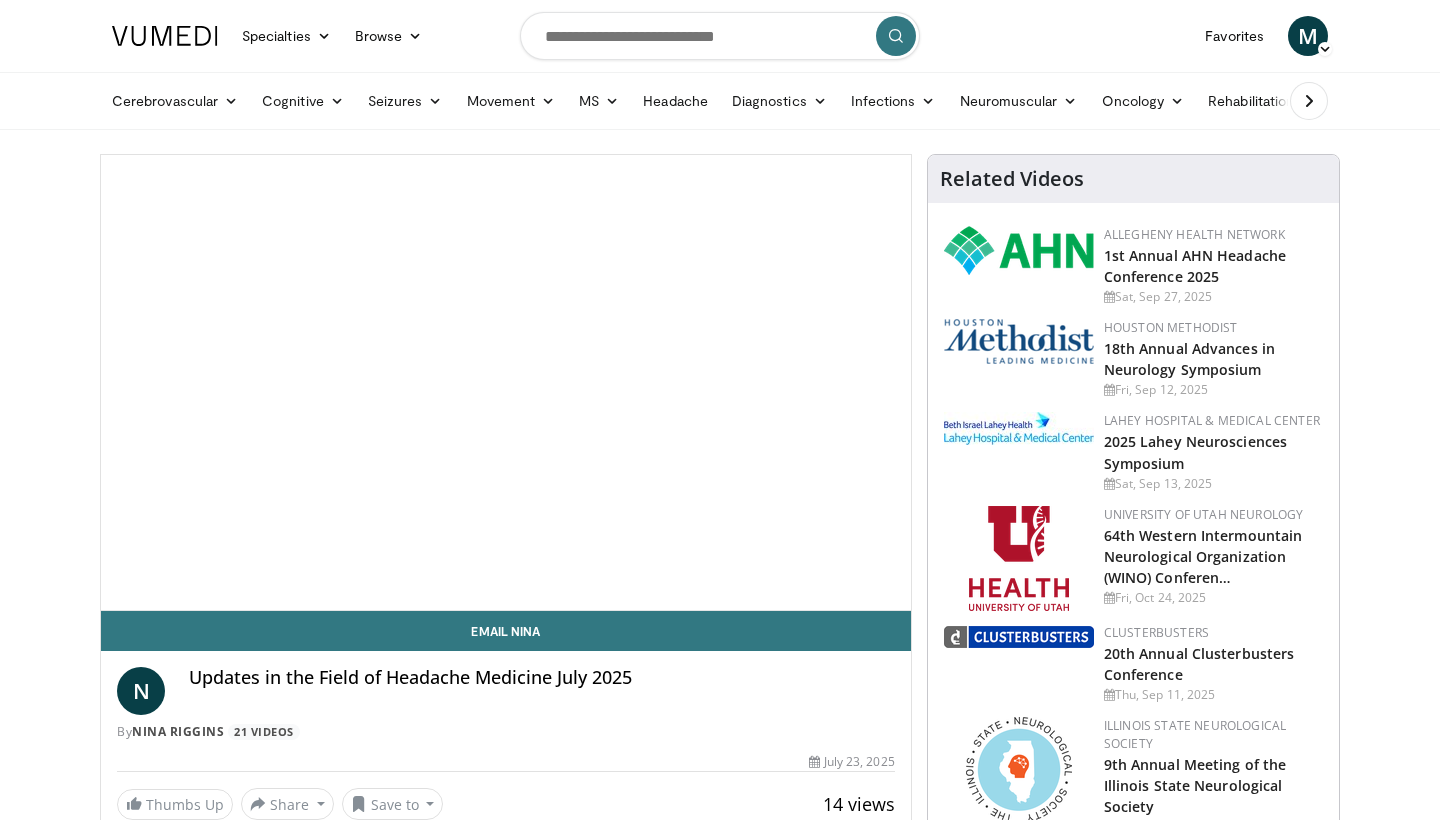 scroll, scrollTop: 0, scrollLeft: 0, axis: both 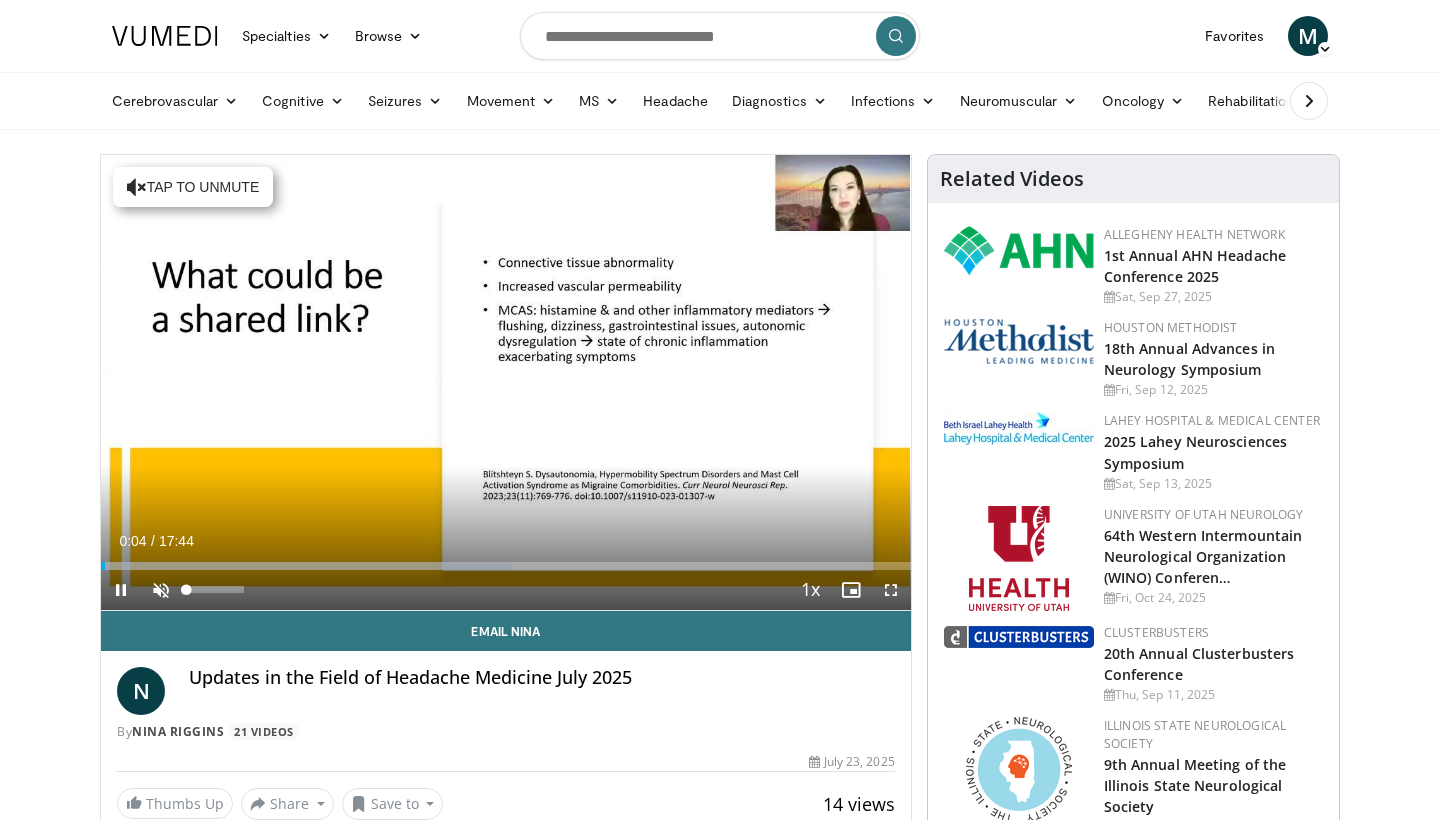 click at bounding box center (161, 590) 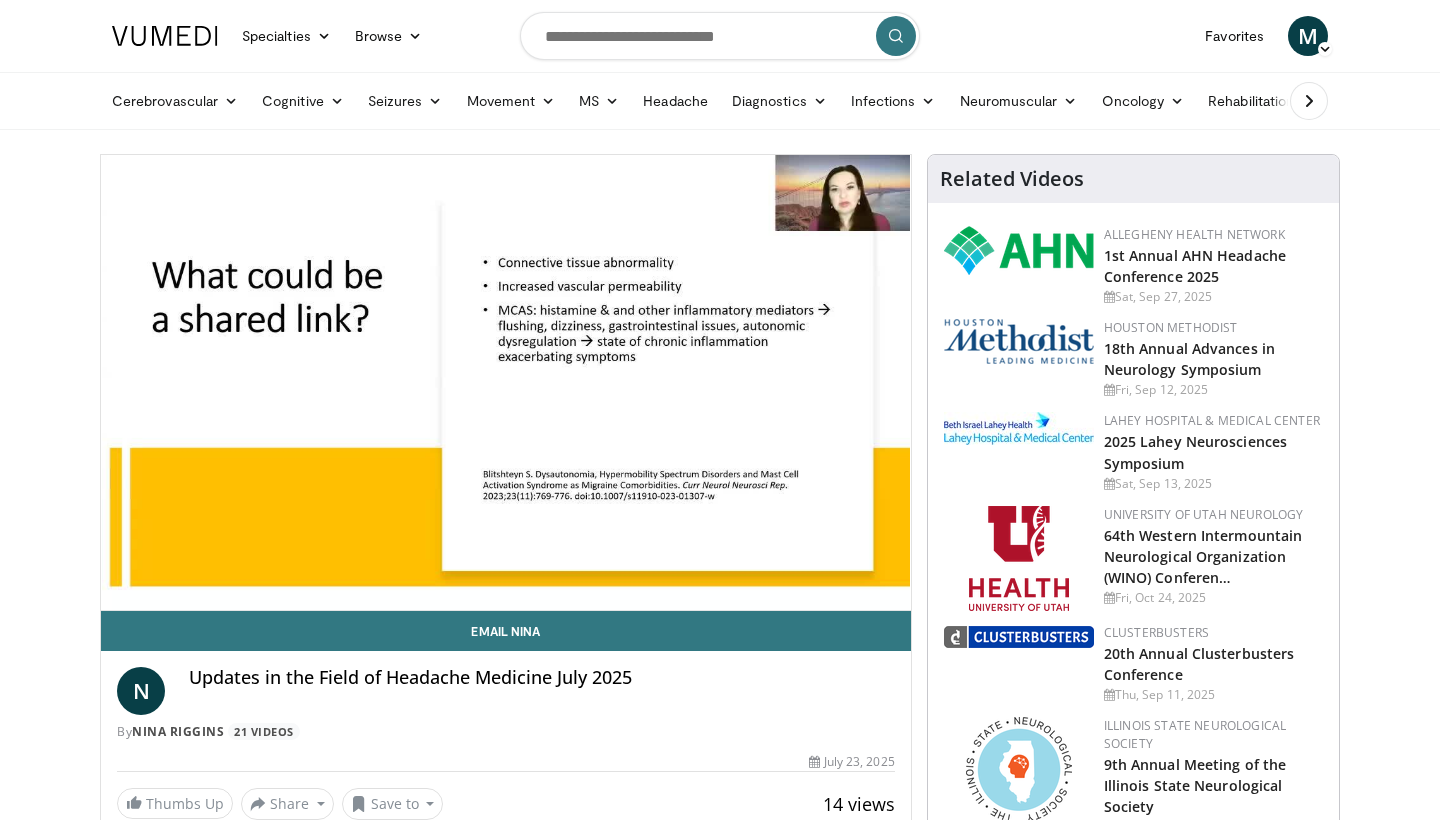 click on "10 seconds
Tap to unmute" at bounding box center [506, 382] 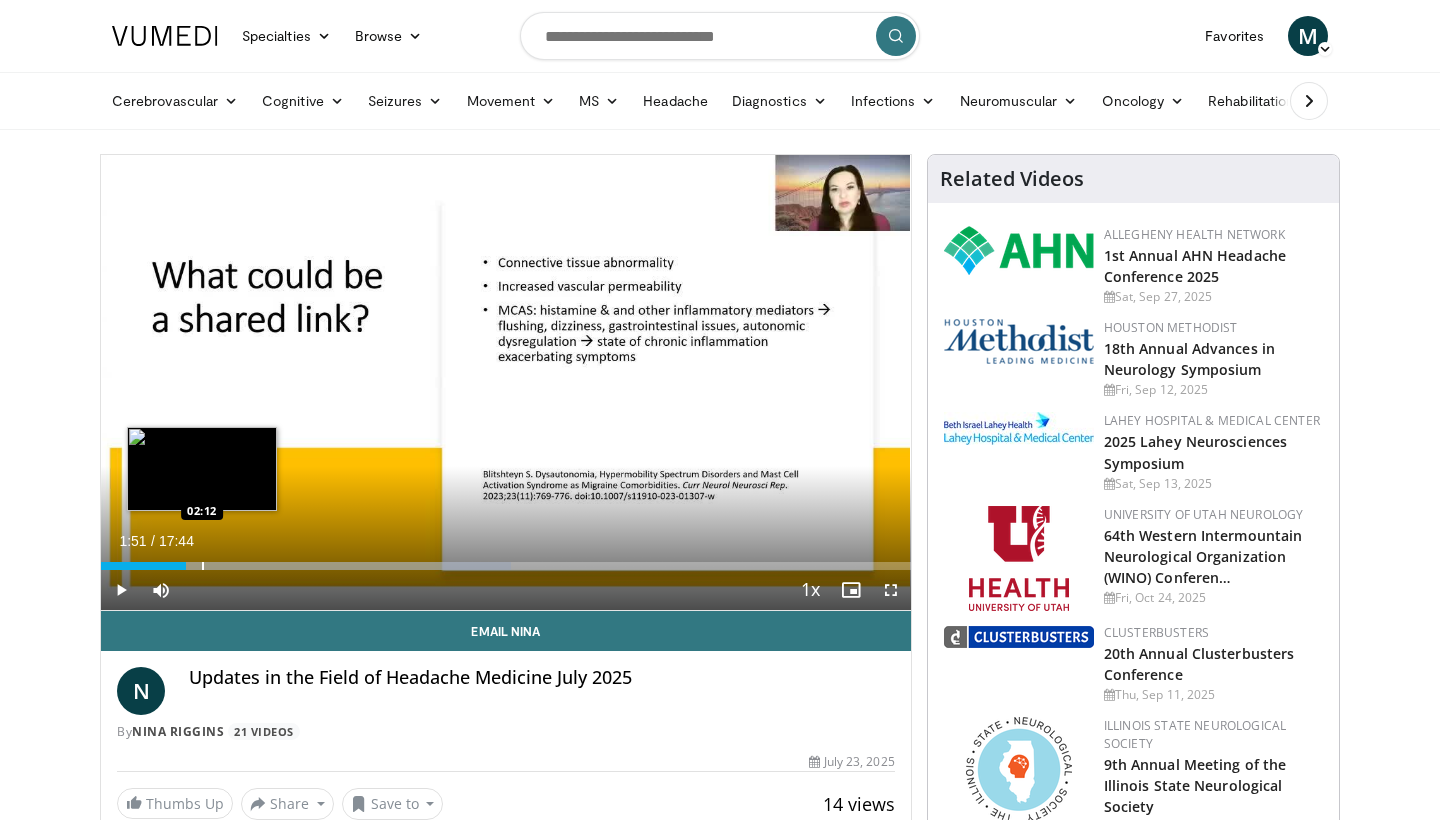 click at bounding box center (203, 566) 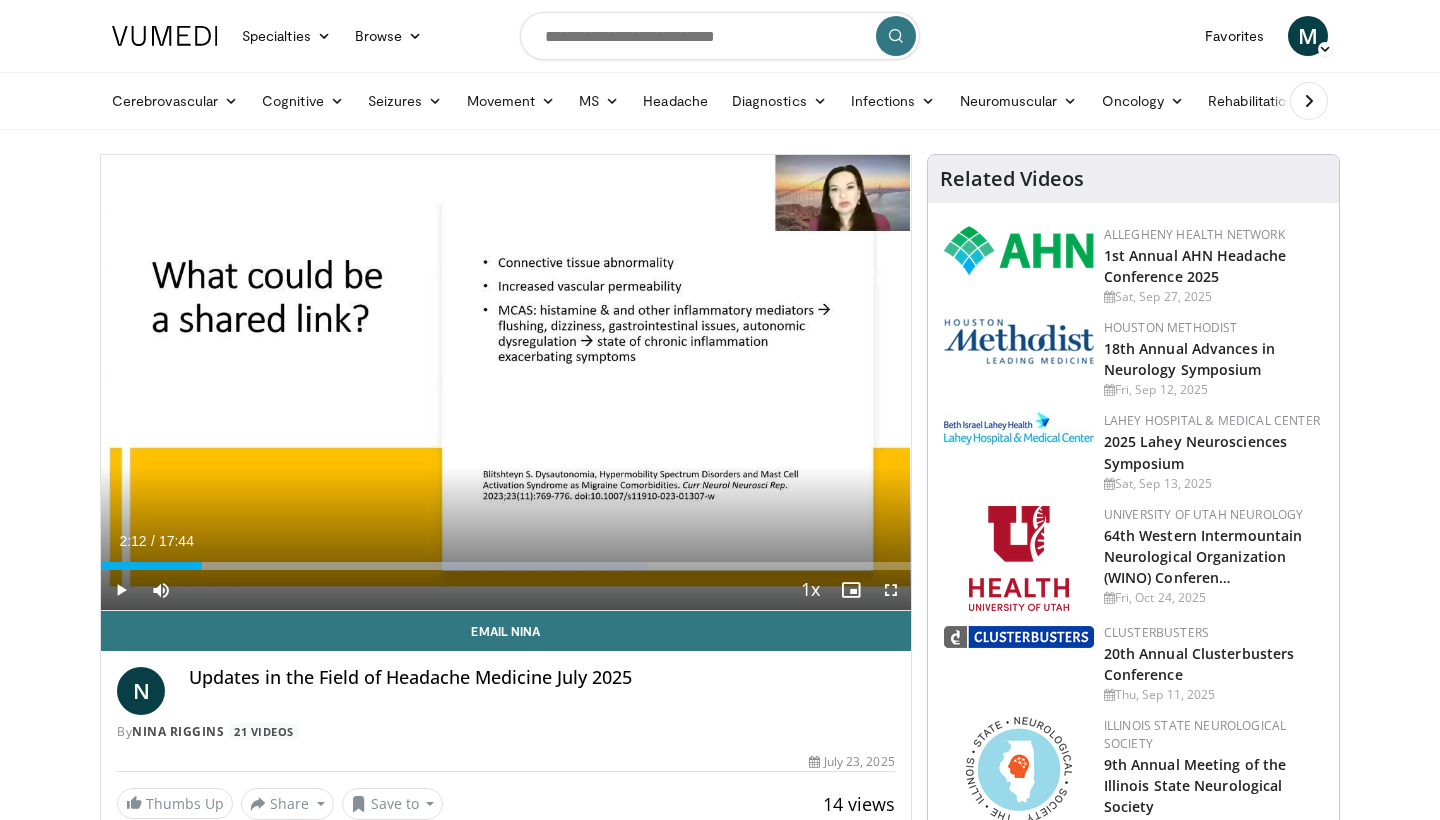 click at bounding box center [121, 590] 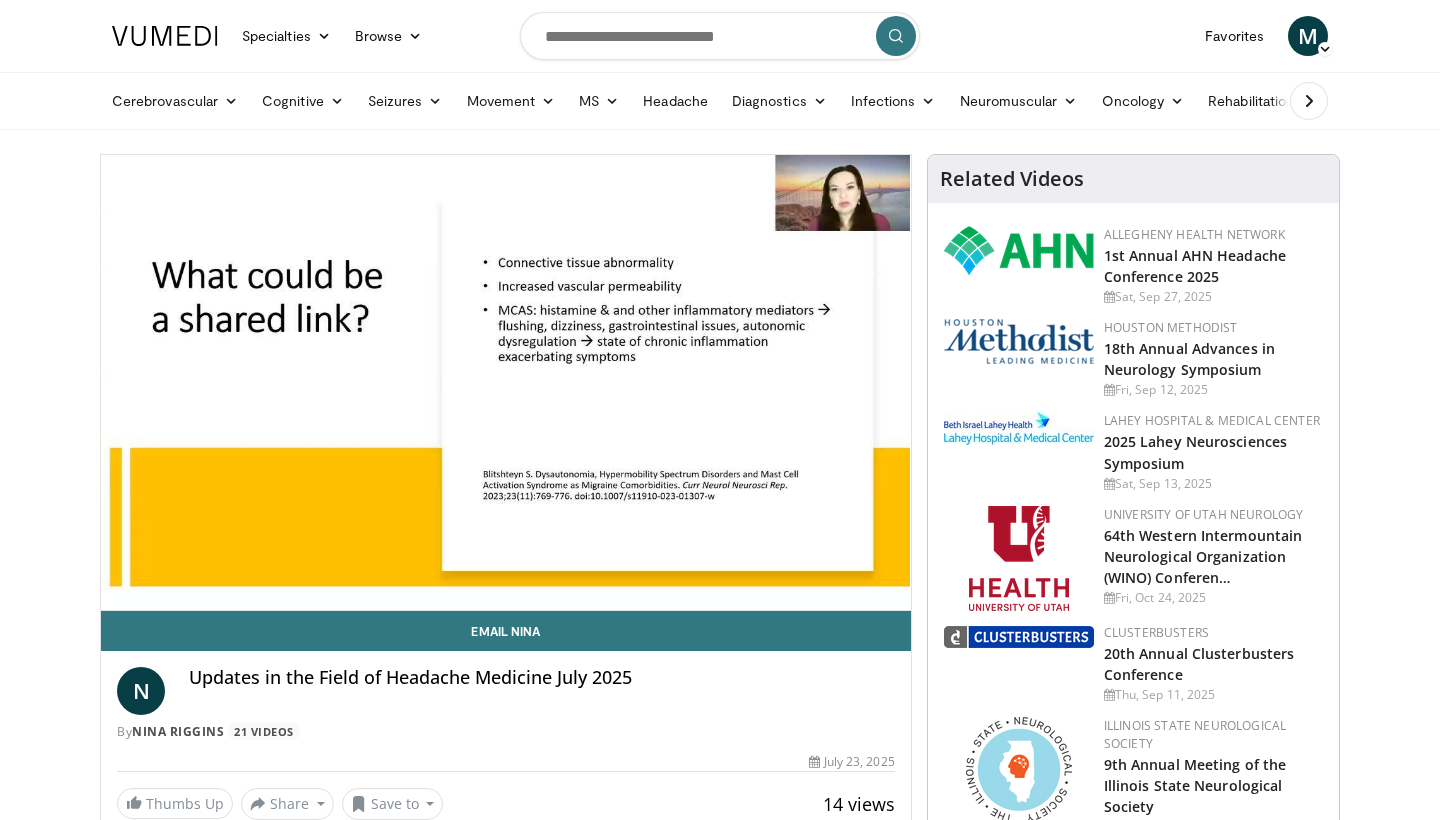 click on "By
[FIRST] [LAST]
21 Videos" at bounding box center (506, 732) 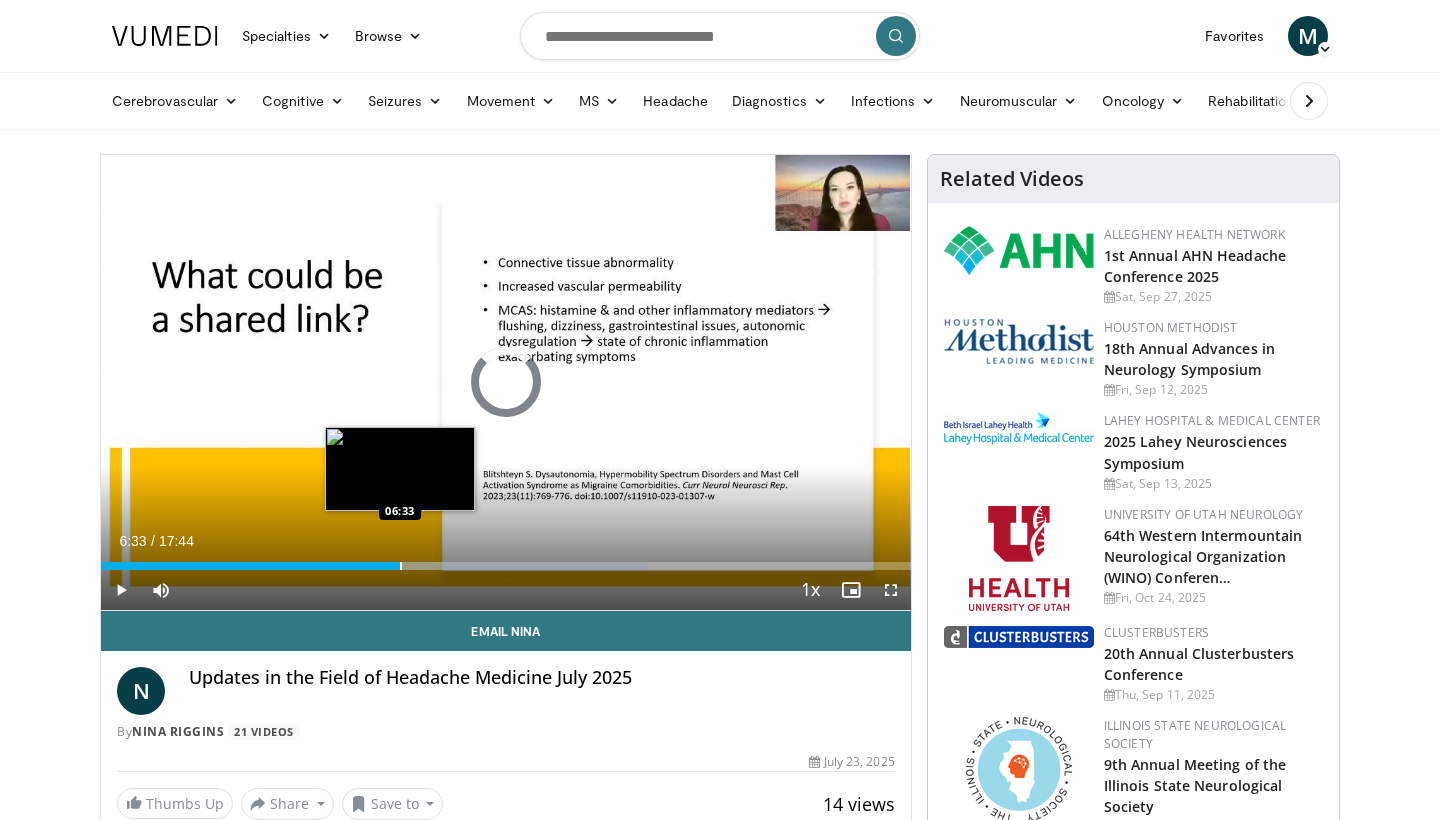 click at bounding box center [401, 566] 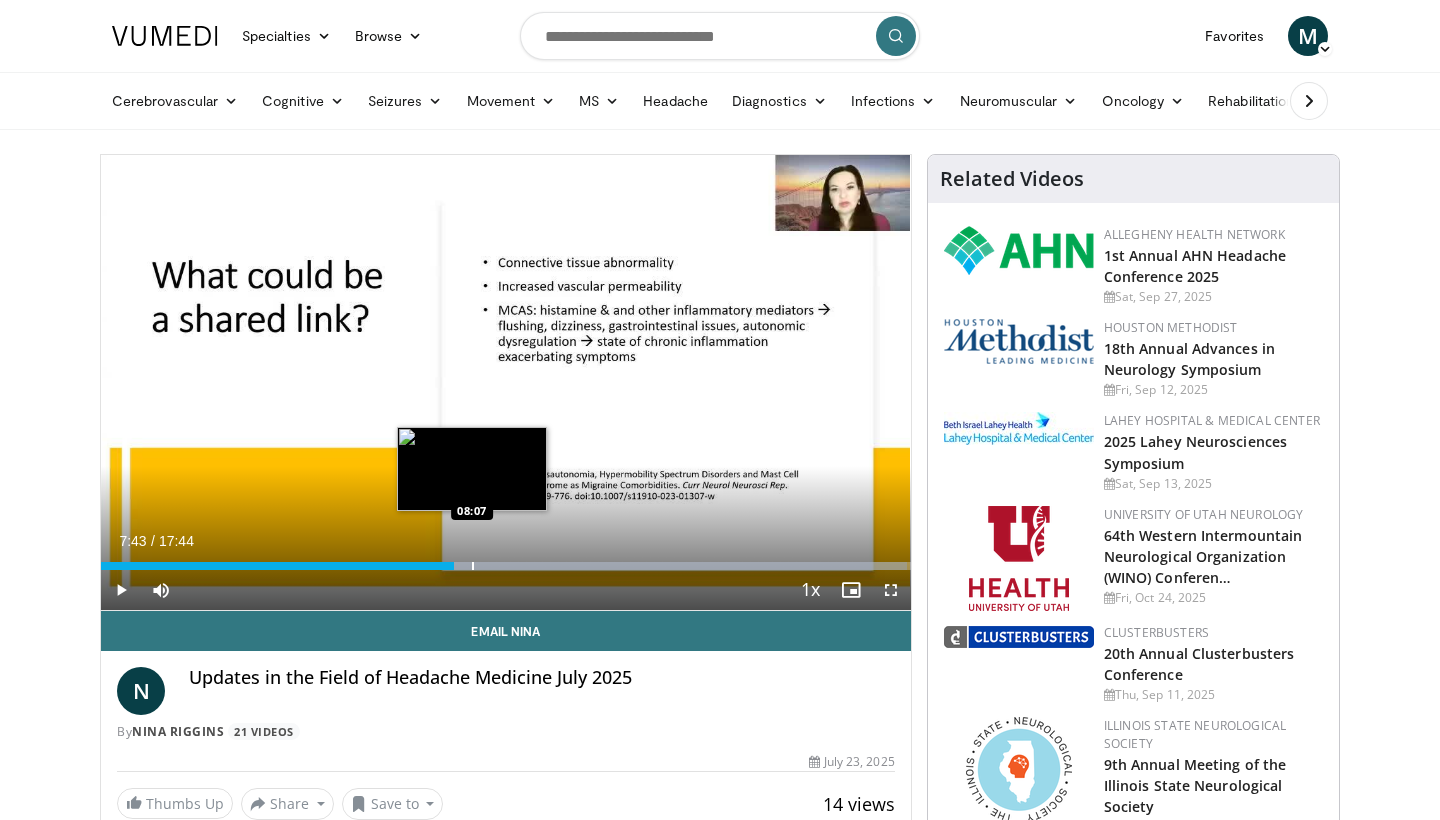 click at bounding box center (473, 566) 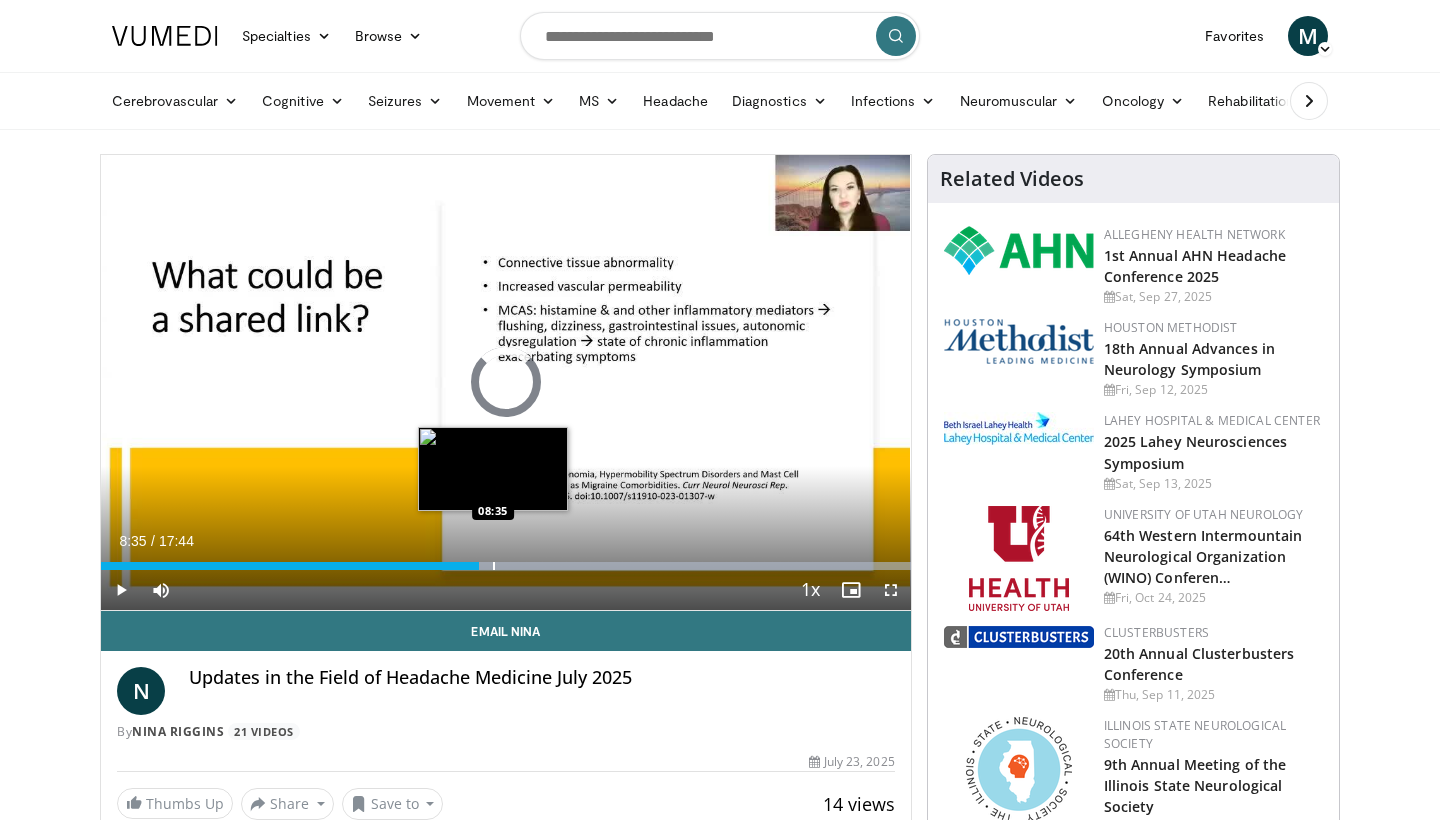 click at bounding box center (494, 566) 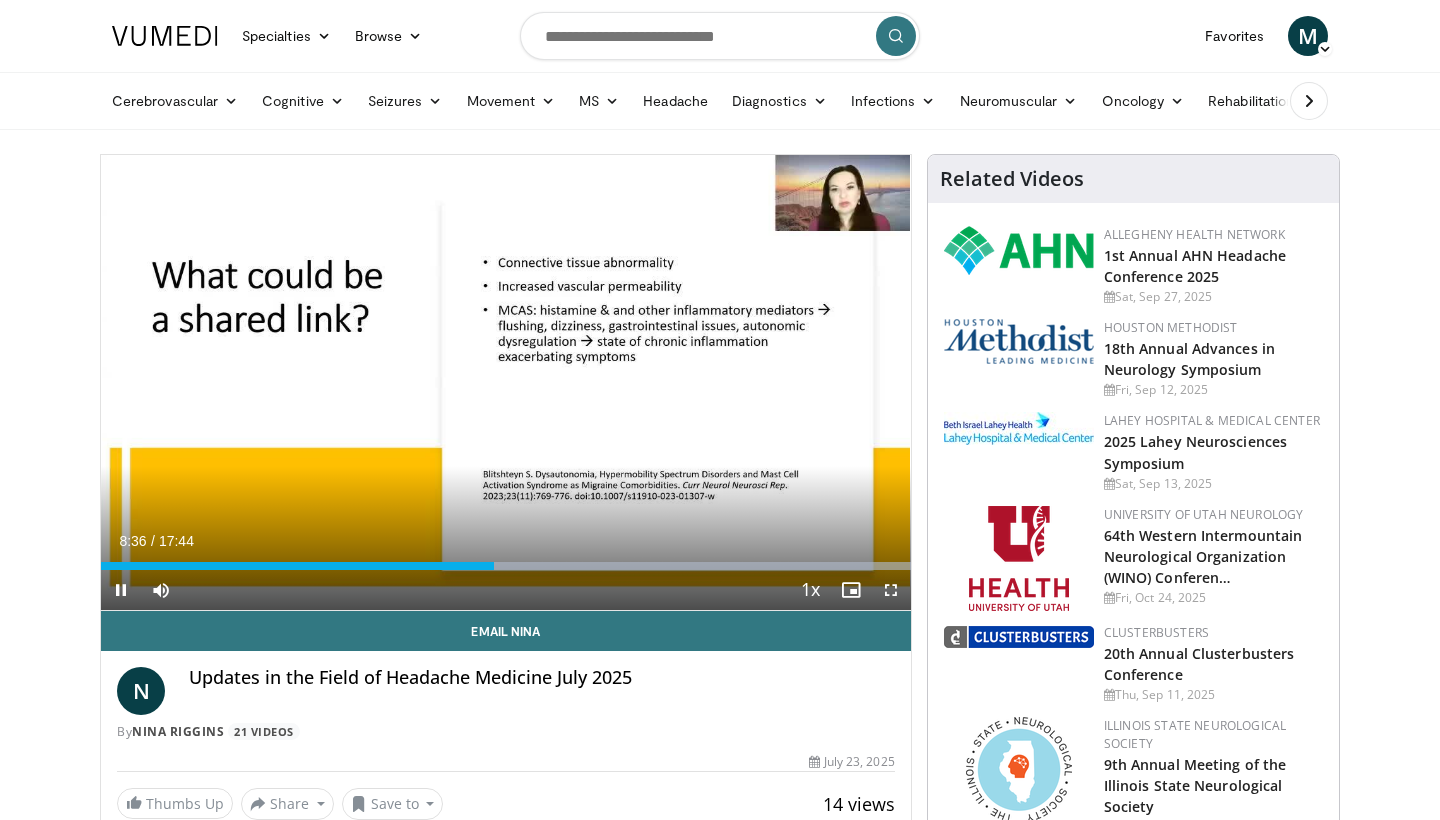click on "**********" at bounding box center [506, 383] 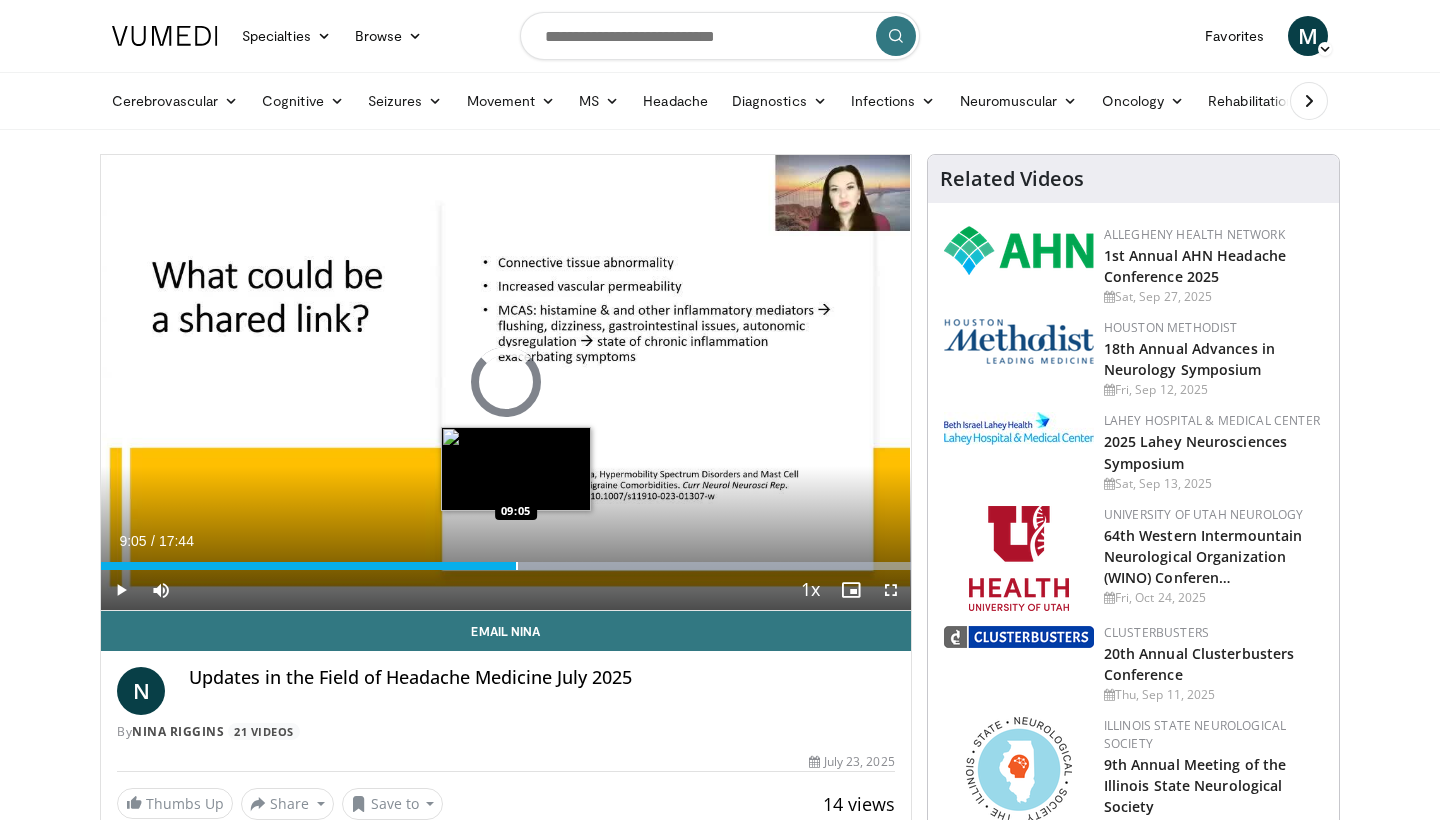 click at bounding box center [517, 566] 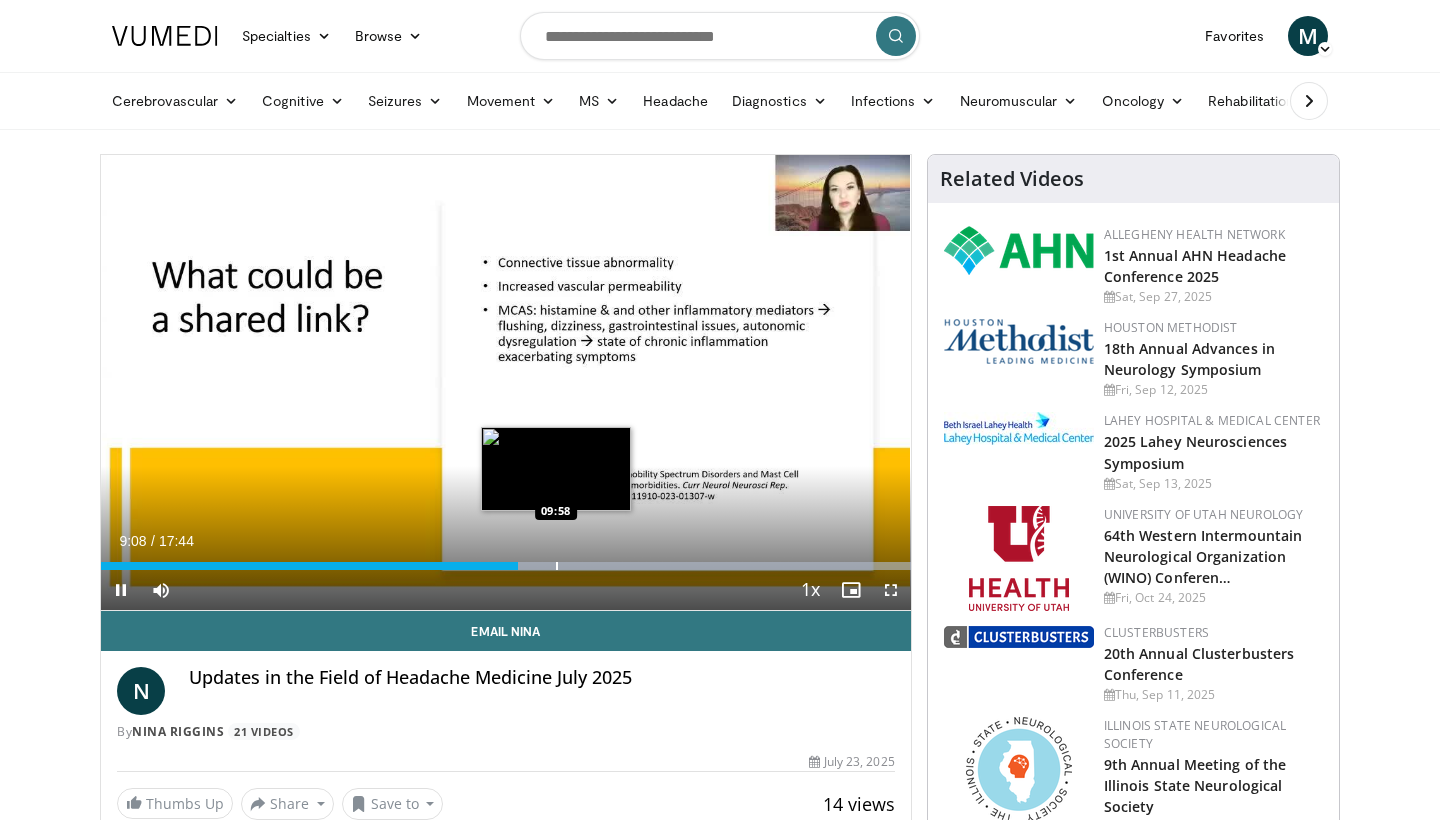 click at bounding box center (557, 566) 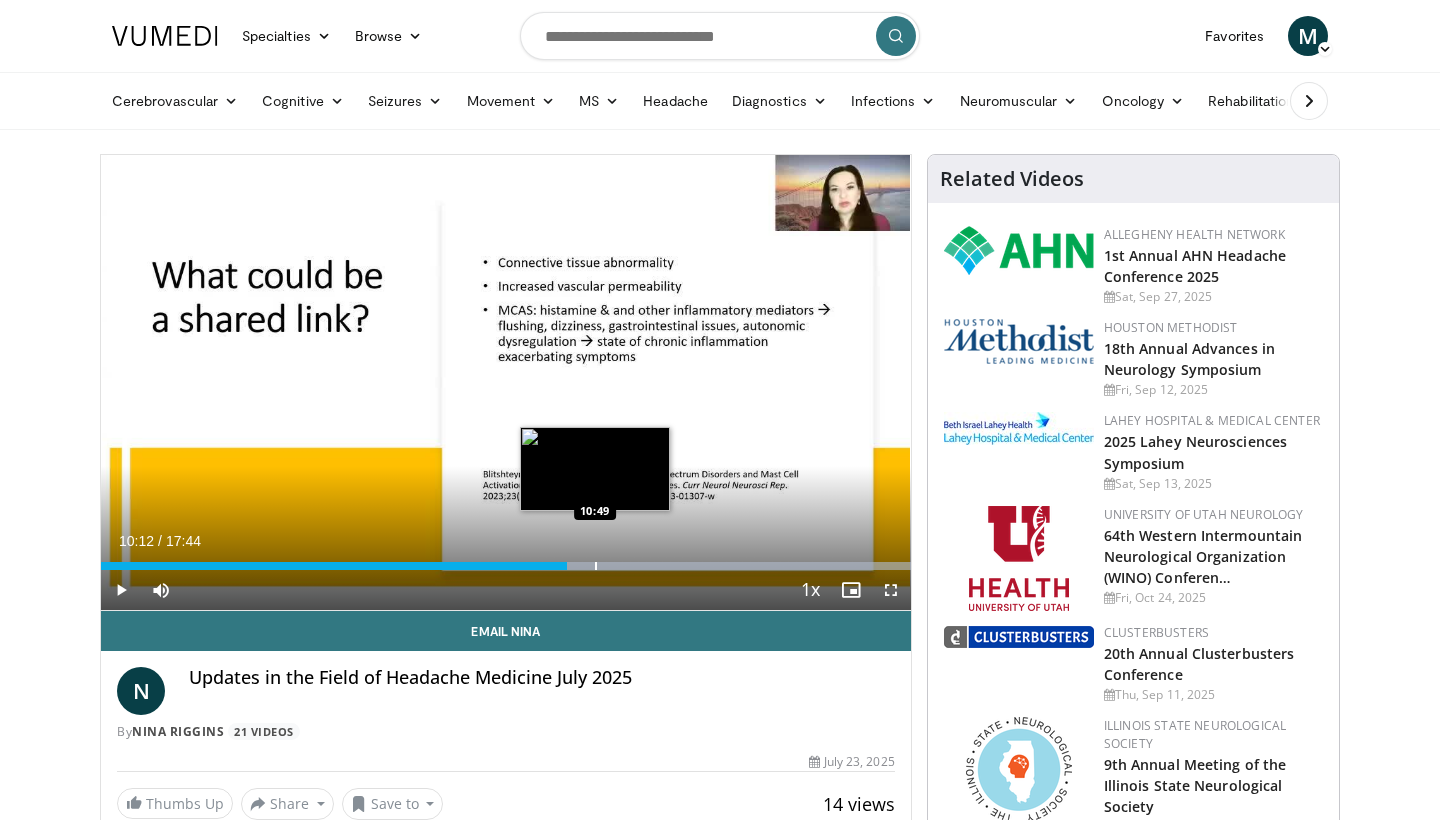 click at bounding box center [645, 566] 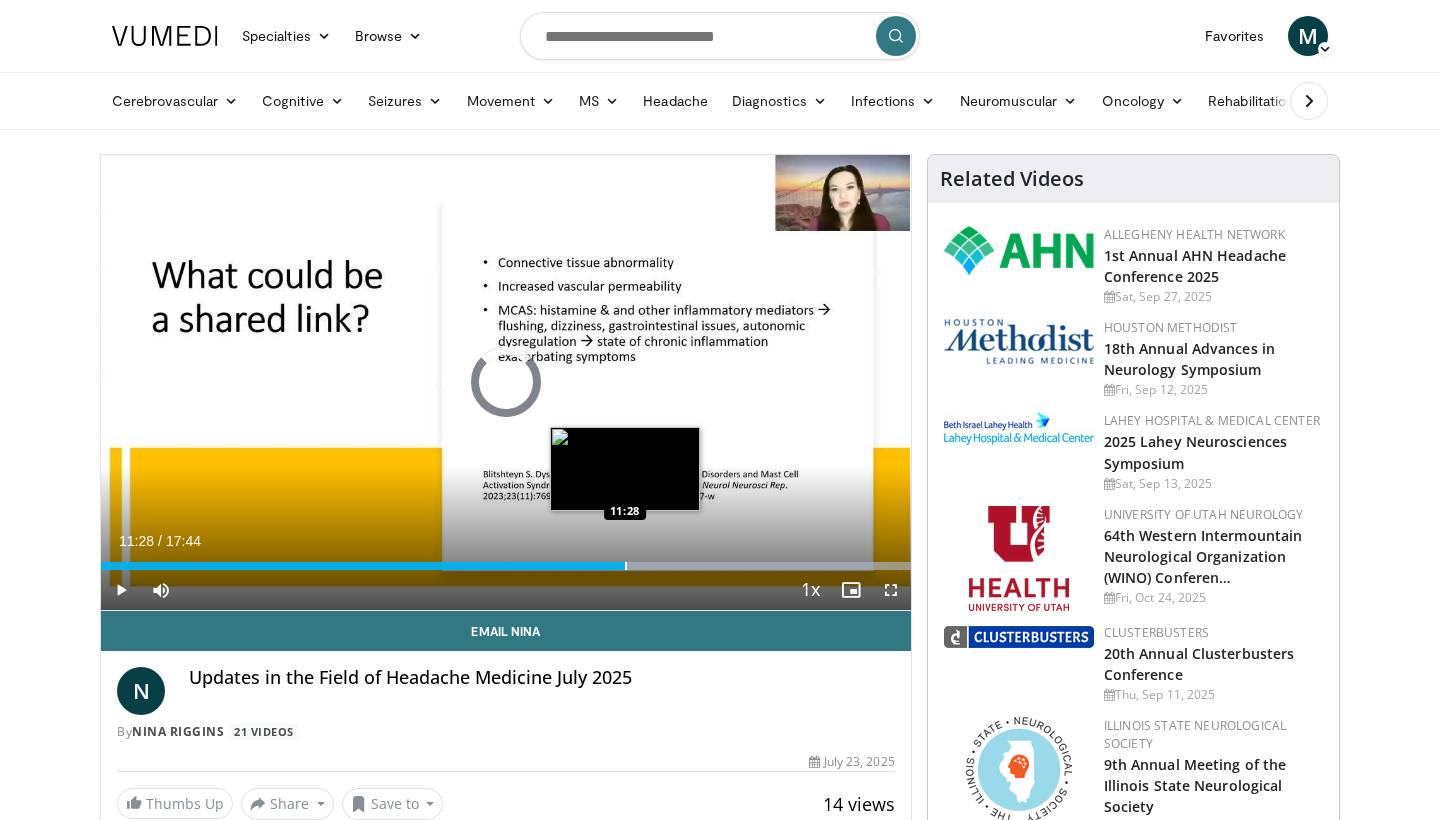 click at bounding box center (626, 566) 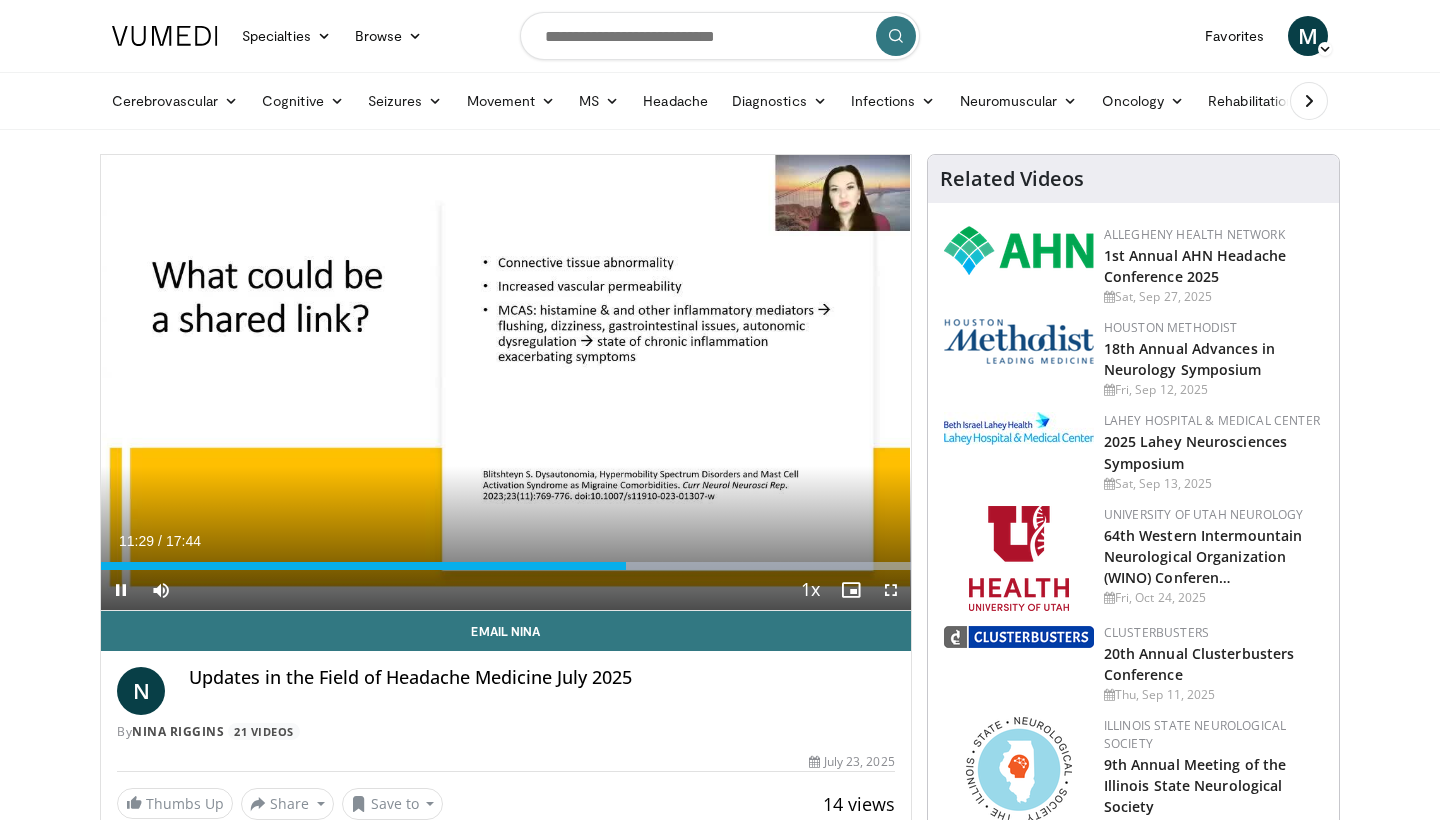 click on "Current Time  [TIME] / Duration  [TIME] Pause Skip Backward Skip Forward Mute 100% Loaded :  99.99% [TIME] [TIME] Stream Type  LIVE Seek to live, currently behind live LIVE   1x Playback Rate 0.5x 0.75x 1x , selected 1.25x 1.5x 1.75x 2x Chapters Chapters Descriptions descriptions off , selected Captions captions off , selected Audio Track en (Main) , selected Fullscreen Enable picture-in-picture mode" at bounding box center (506, 590) 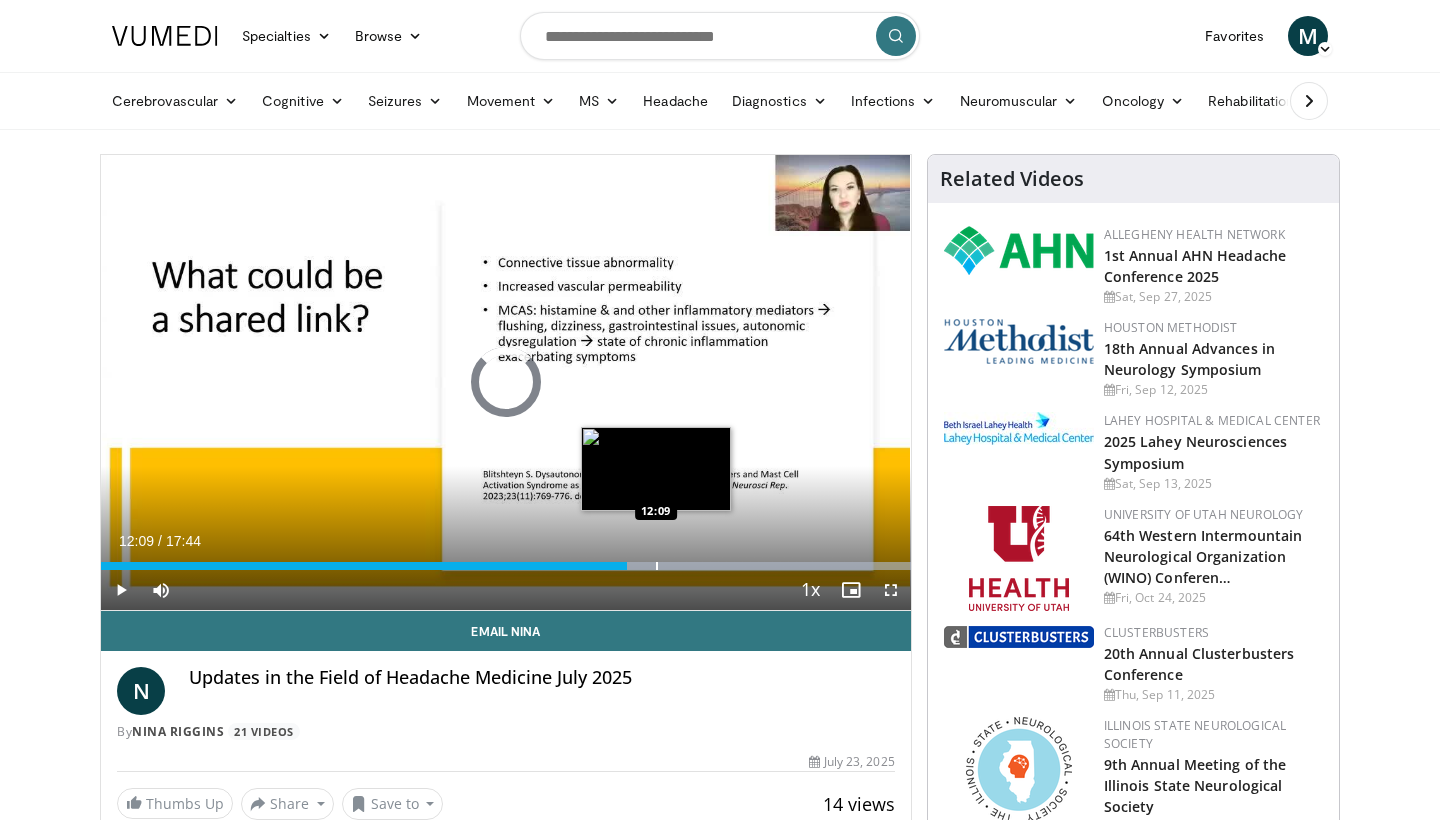 click at bounding box center (657, 566) 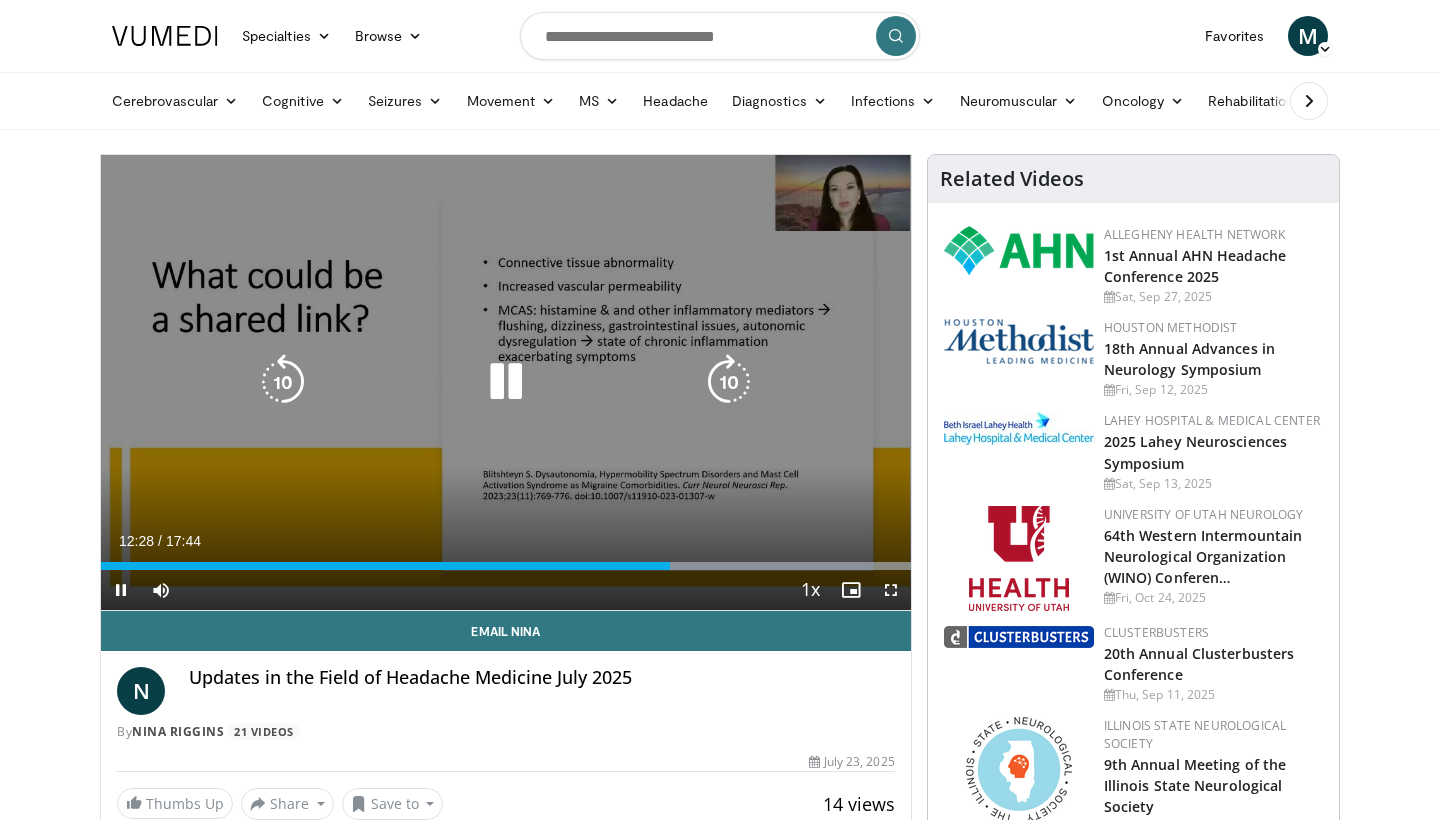 click on "10 seconds
Tap to unmute" at bounding box center (506, 382) 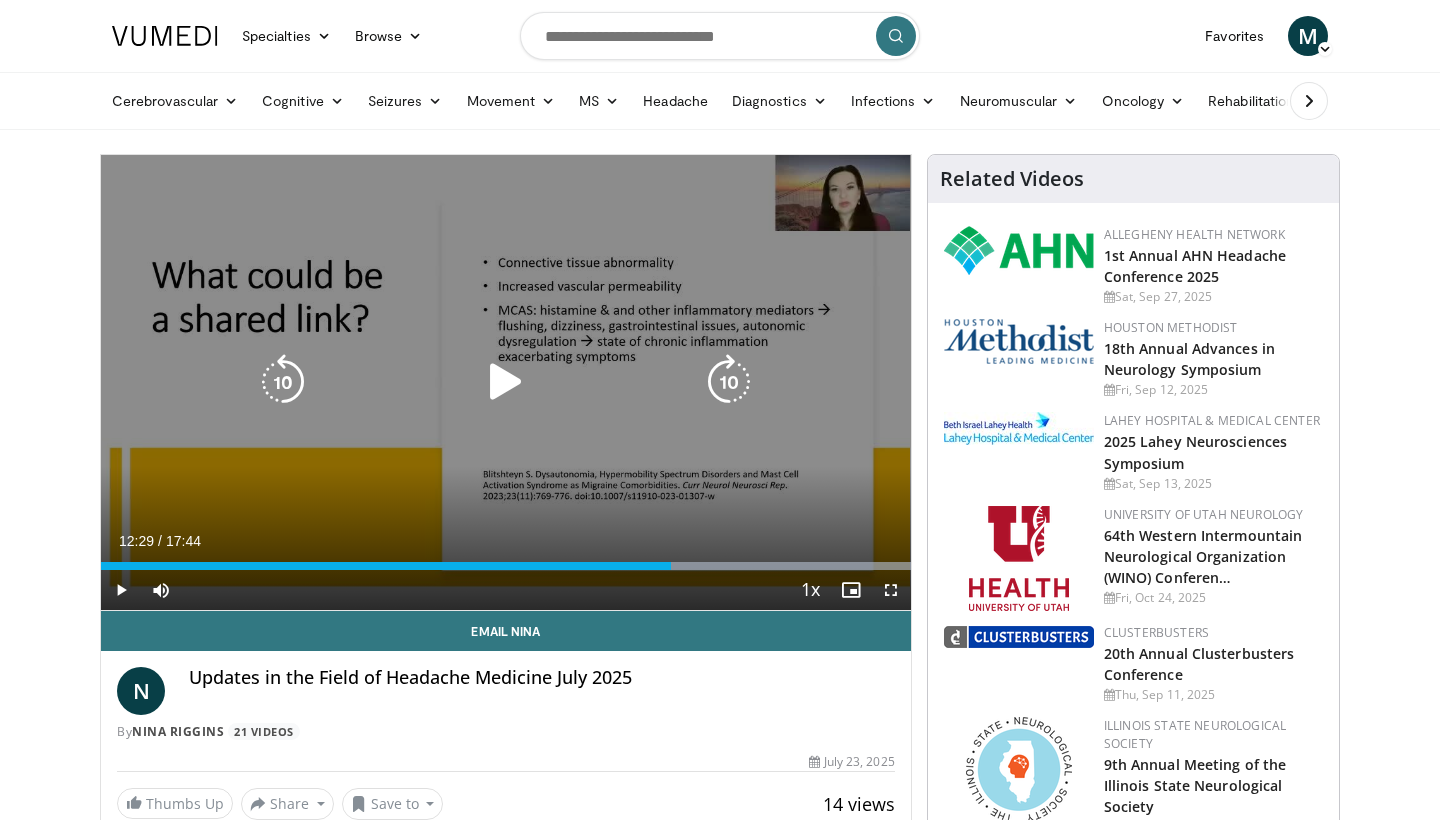 click on "10 seconds
Tap to unmute" at bounding box center (506, 382) 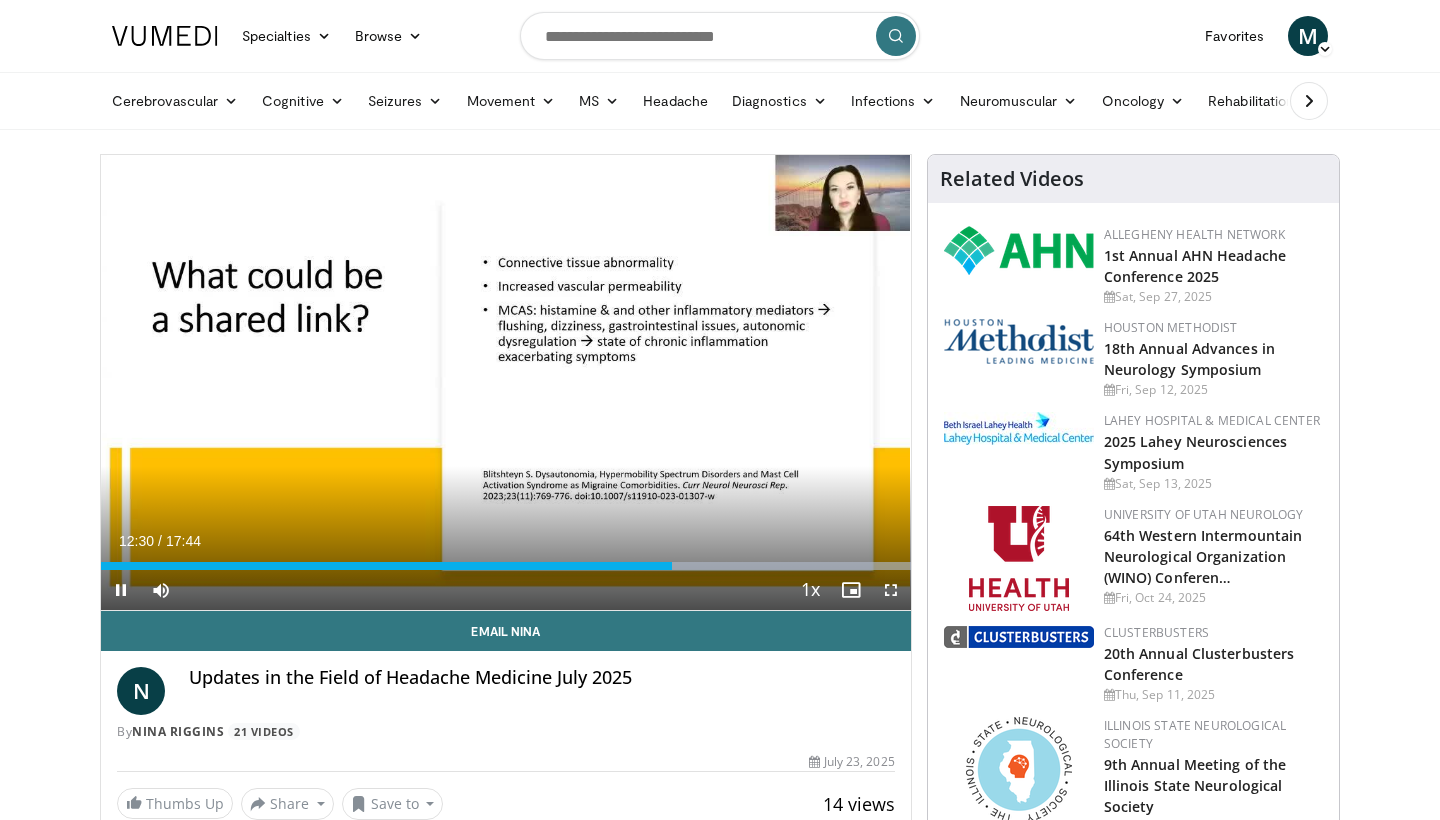 click at bounding box center (891, 590) 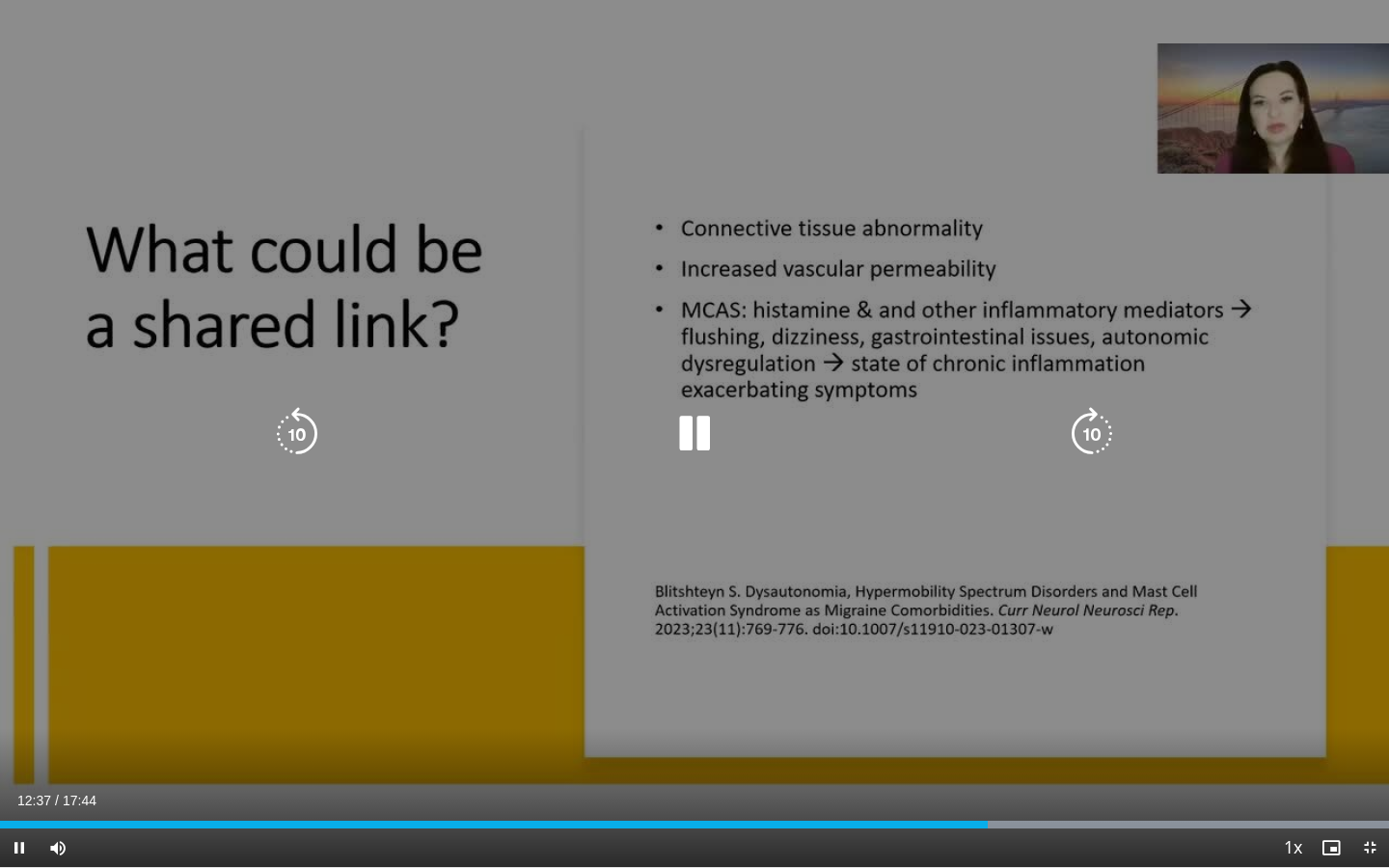 click on "10 seconds
Tap to unmute" at bounding box center (694, 433) 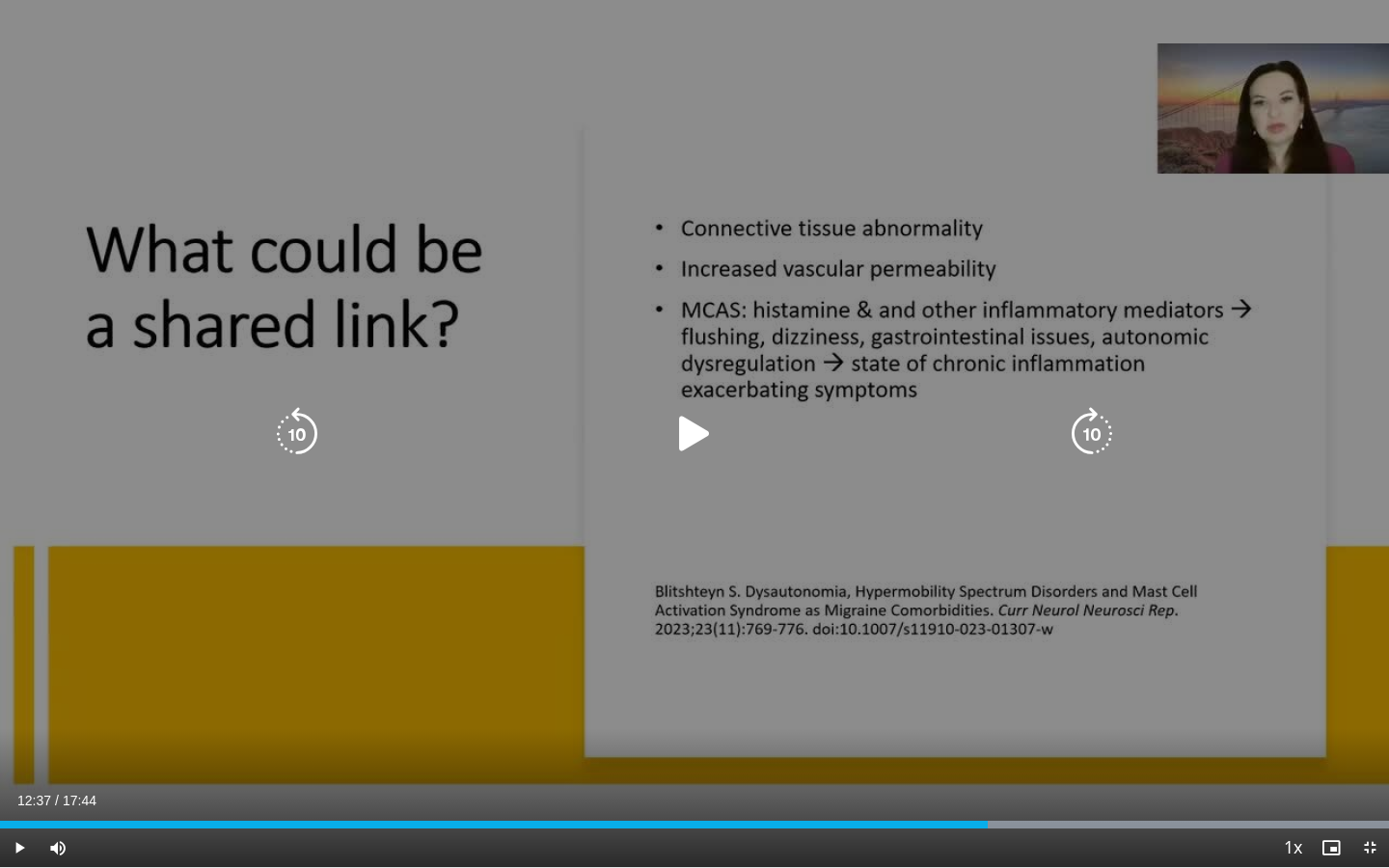click at bounding box center (694, 434) 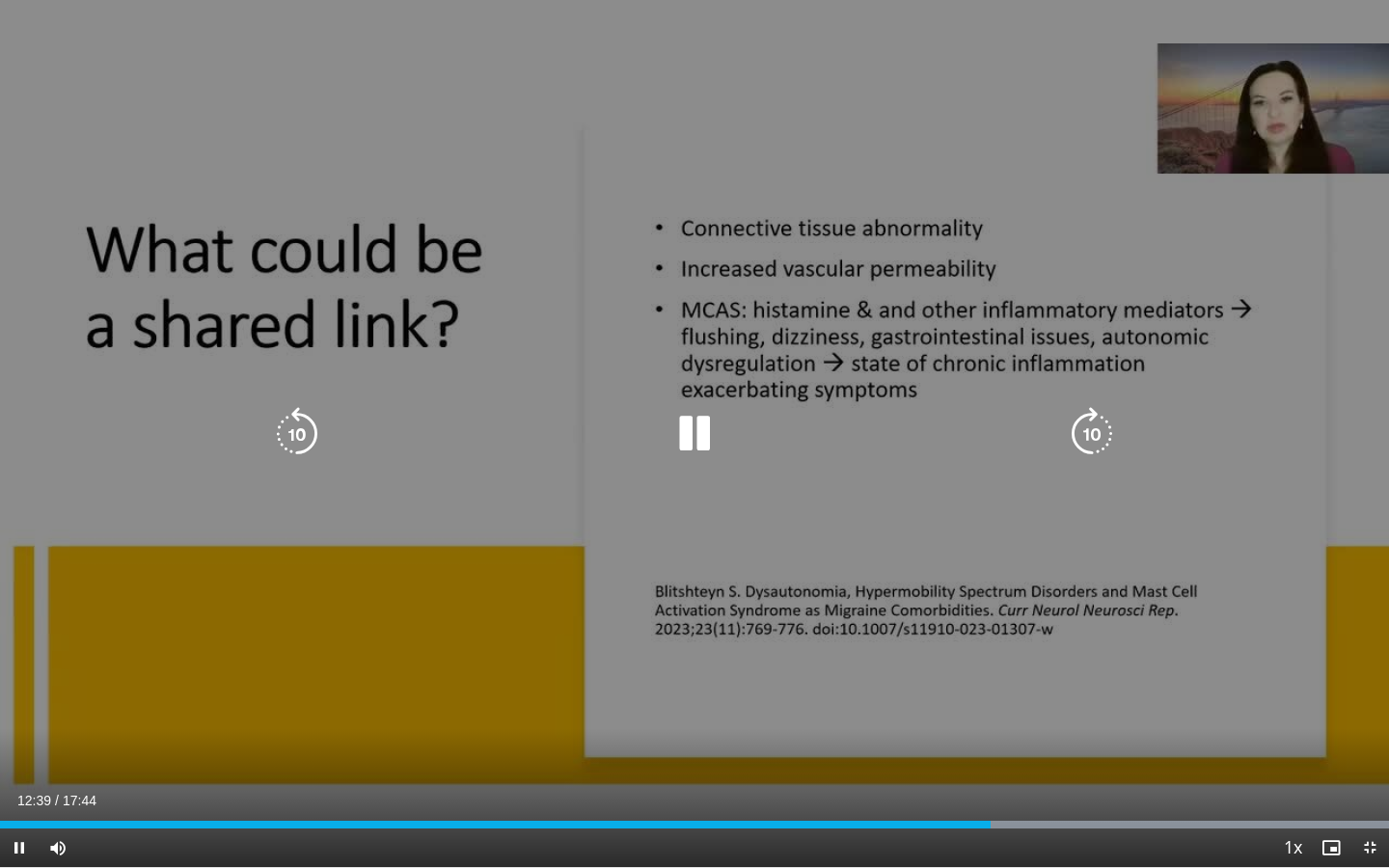 click on "10 seconds
Tap to unmute" at bounding box center [694, 433] 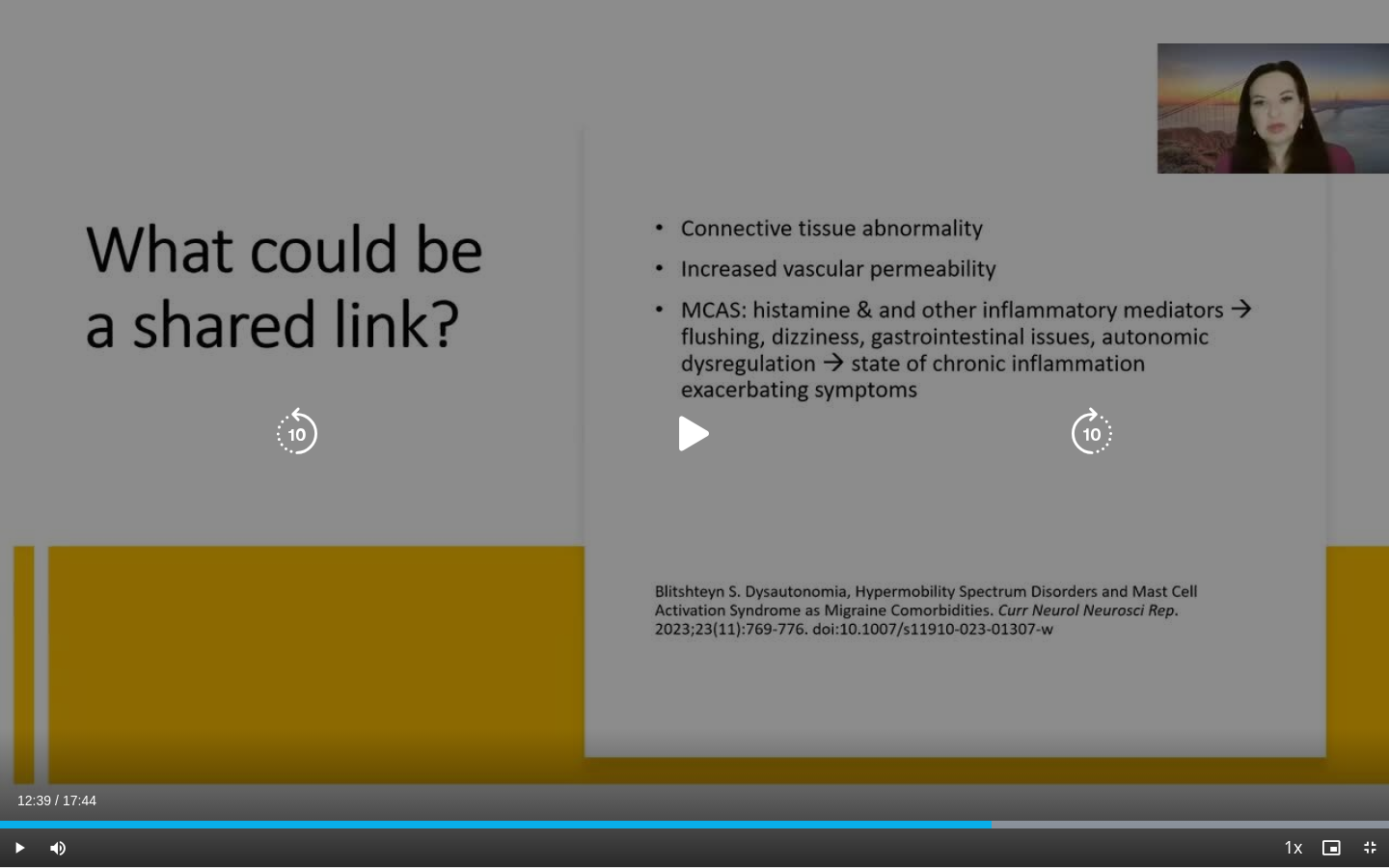 click on "10 seconds
Tap to unmute" at bounding box center (694, 433) 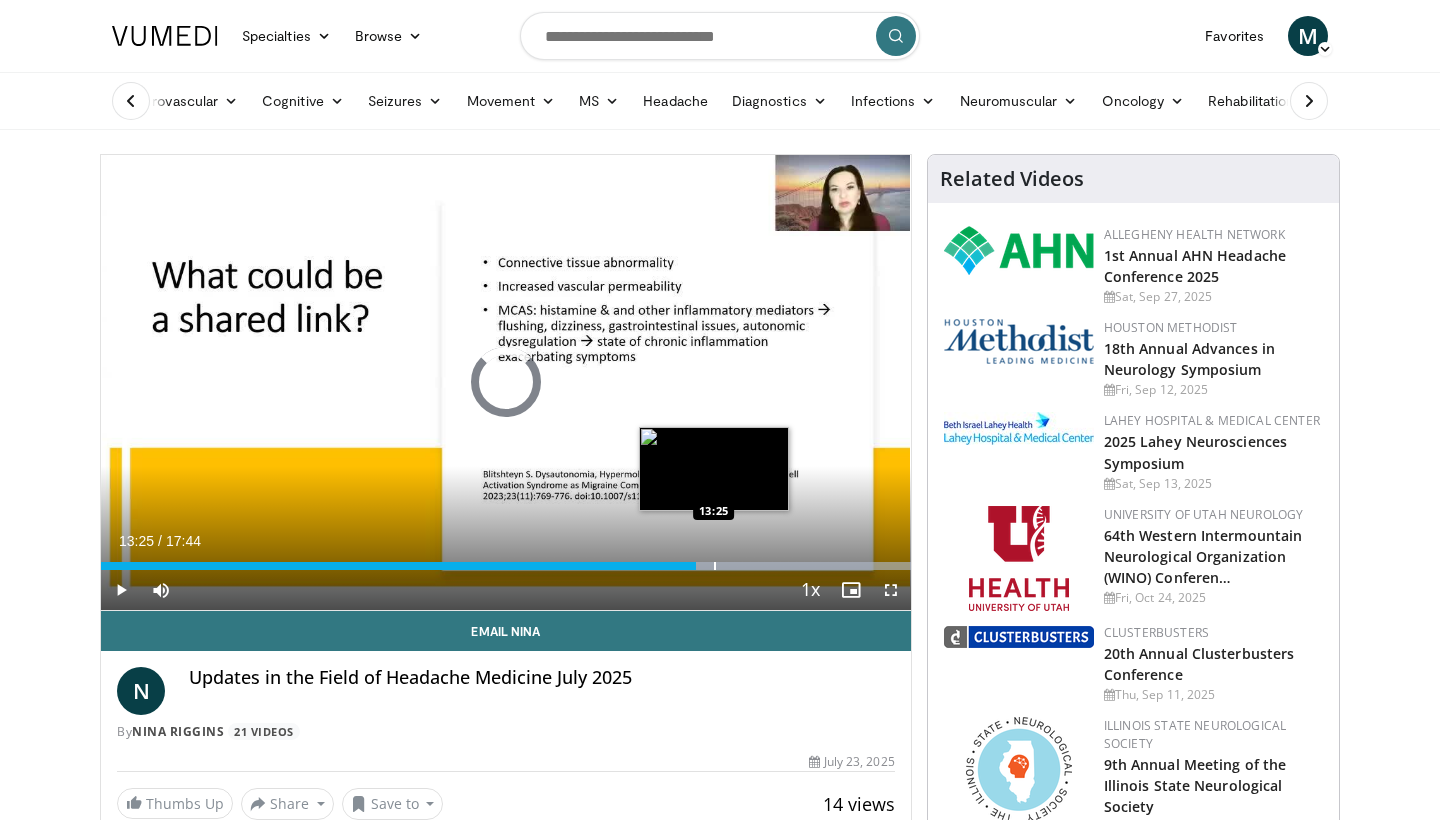 click at bounding box center (715, 566) 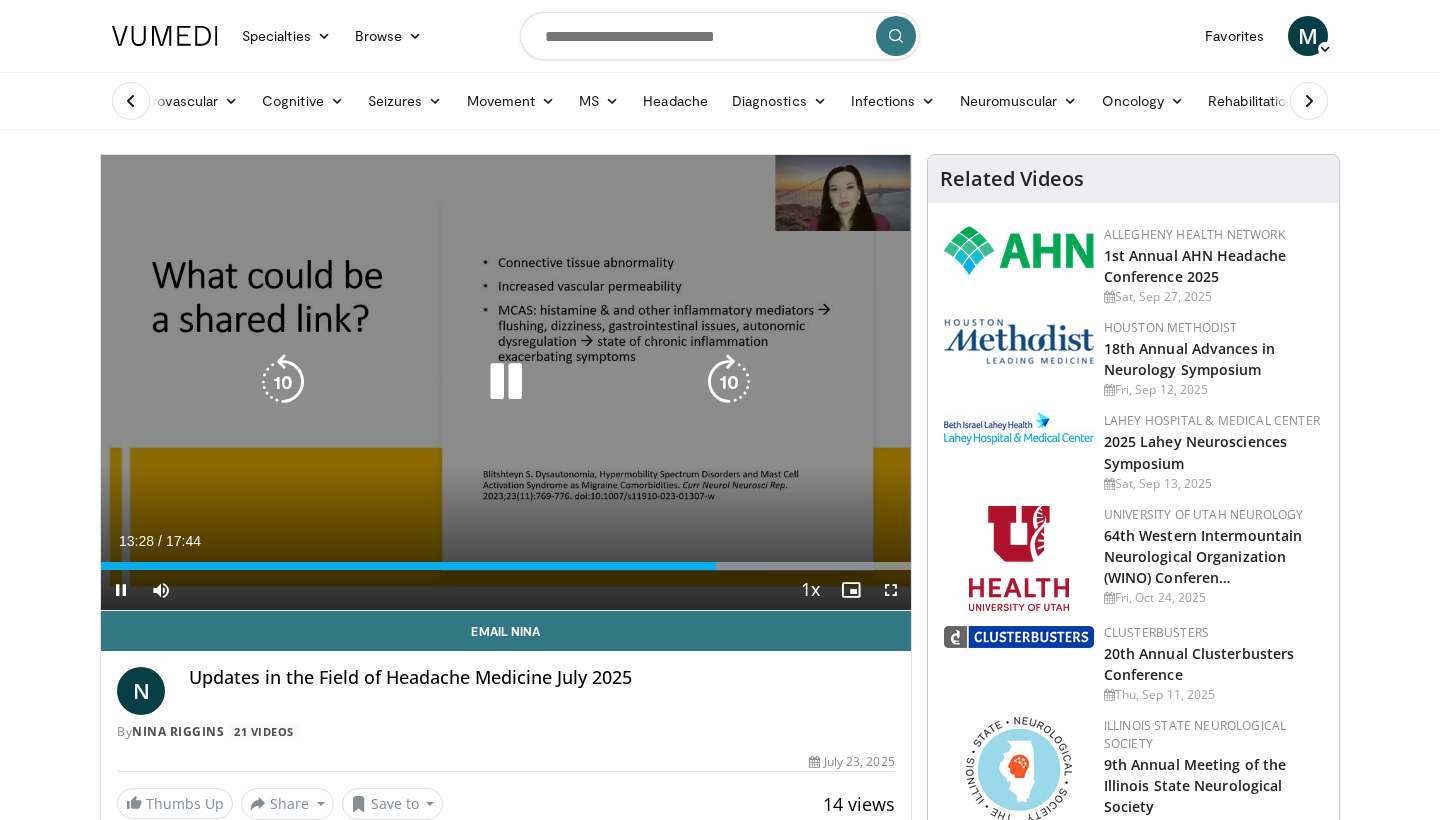 click on "**********" at bounding box center [506, 383] 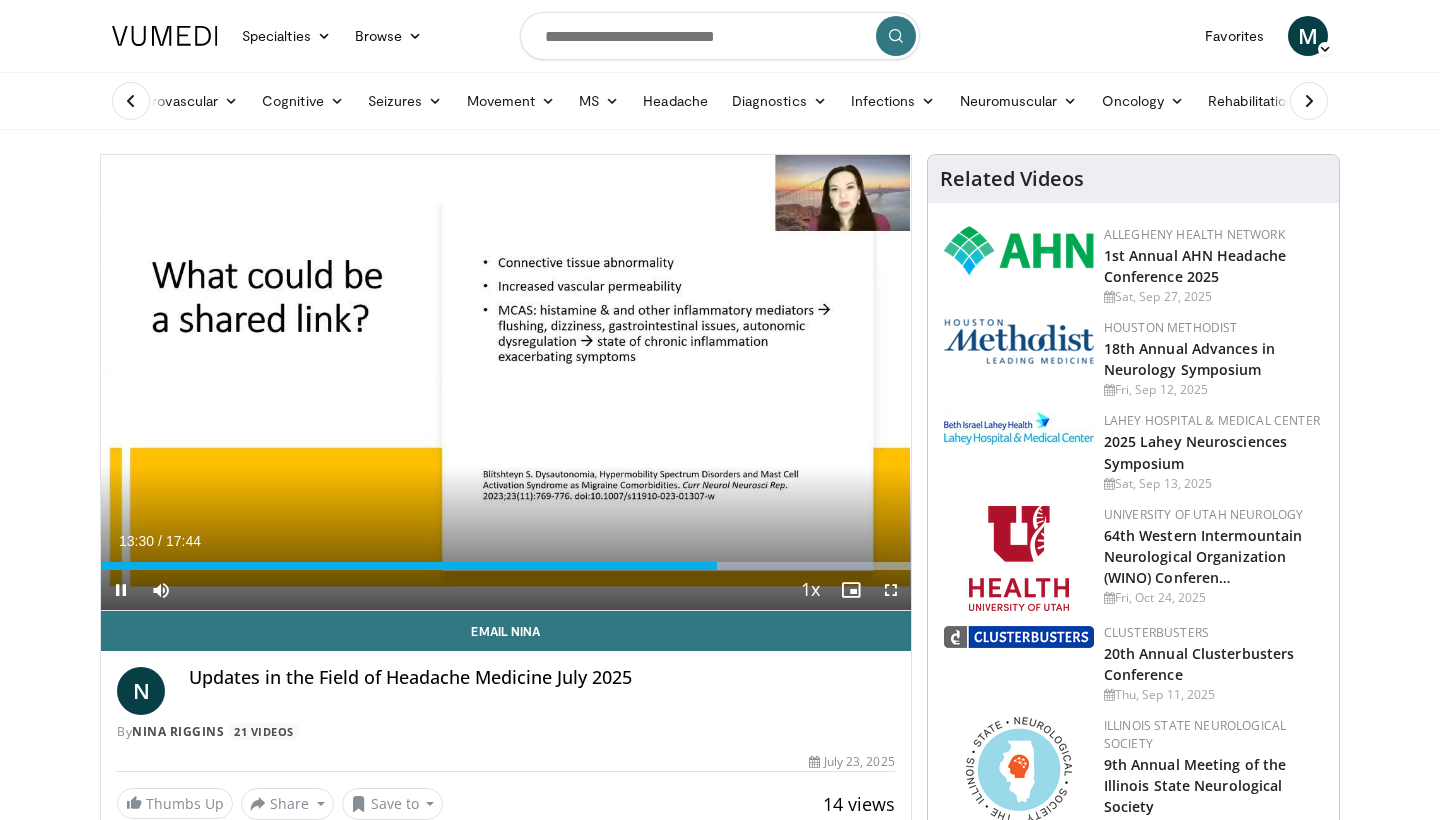 click on "Current Time  [TIME] / Duration  [TIME] Pause Skip Backward Skip Forward Mute 100% Loaded :  99.99% [TIME] [TIME] Stream Type  LIVE Seek to live, currently behind live LIVE   1x Playback Rate 0.5x 0.75x 1x , selected 1.25x 1.5x 1.75x 2x Chapters Chapters Descriptions descriptions off , selected Captions captions off , selected Audio Track en (Main) , selected Fullscreen Enable picture-in-picture mode" at bounding box center (506, 590) 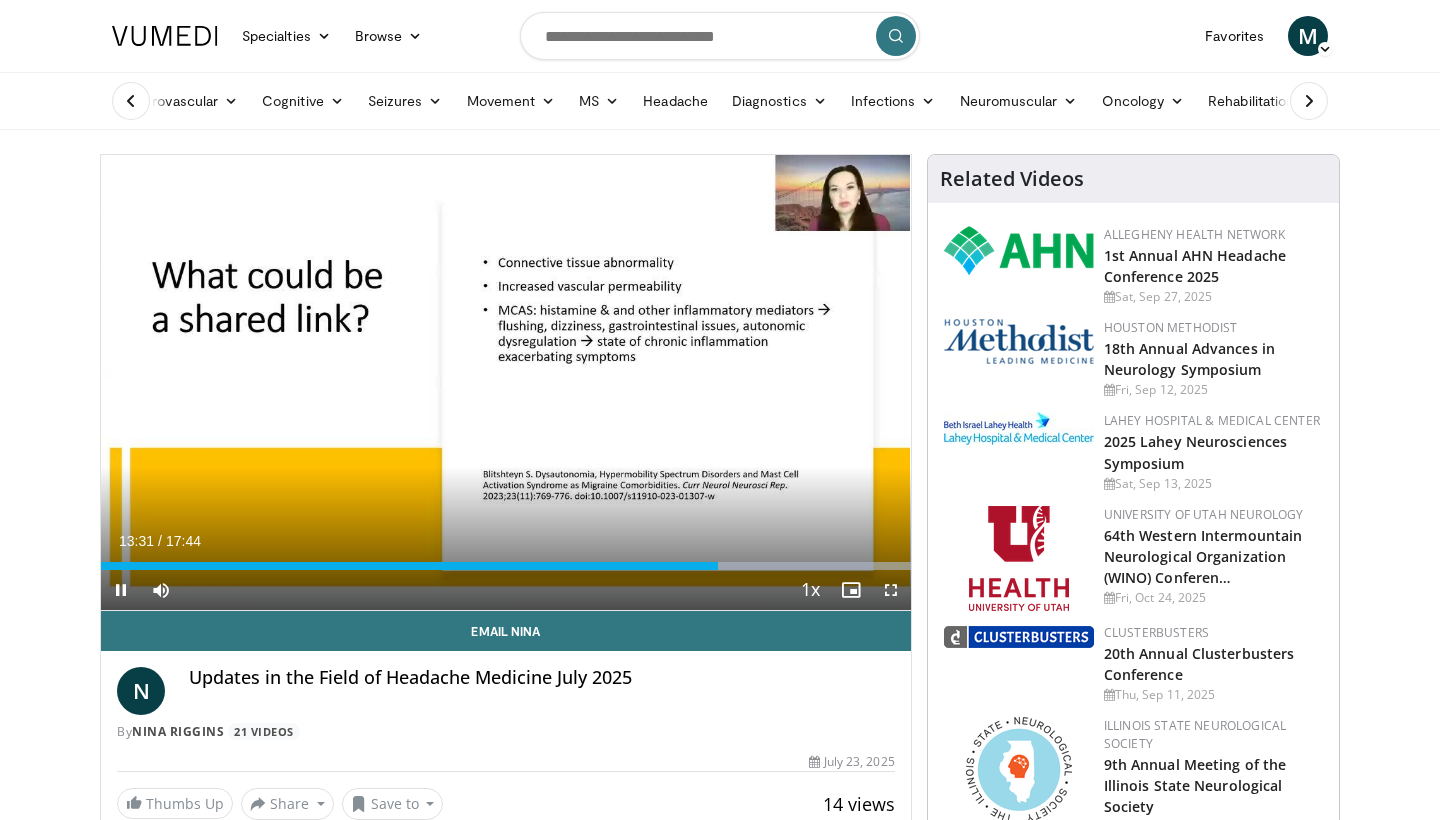 click on "Current Time  [TIME] / Duration  [TIME] Pause Skip Backward Skip Forward Mute 100% Loaded :  99.99% [TIME] [TIME] Stream Type  LIVE Seek to live, currently behind live LIVE   1x Playback Rate 0.5x 0.75x 1x , selected 1.25x 1.5x 1.75x 2x Chapters Chapters Descriptions descriptions off , selected Captions captions off , selected Audio Track en (Main) , selected Fullscreen Enable picture-in-picture mode" at bounding box center [506, 590] 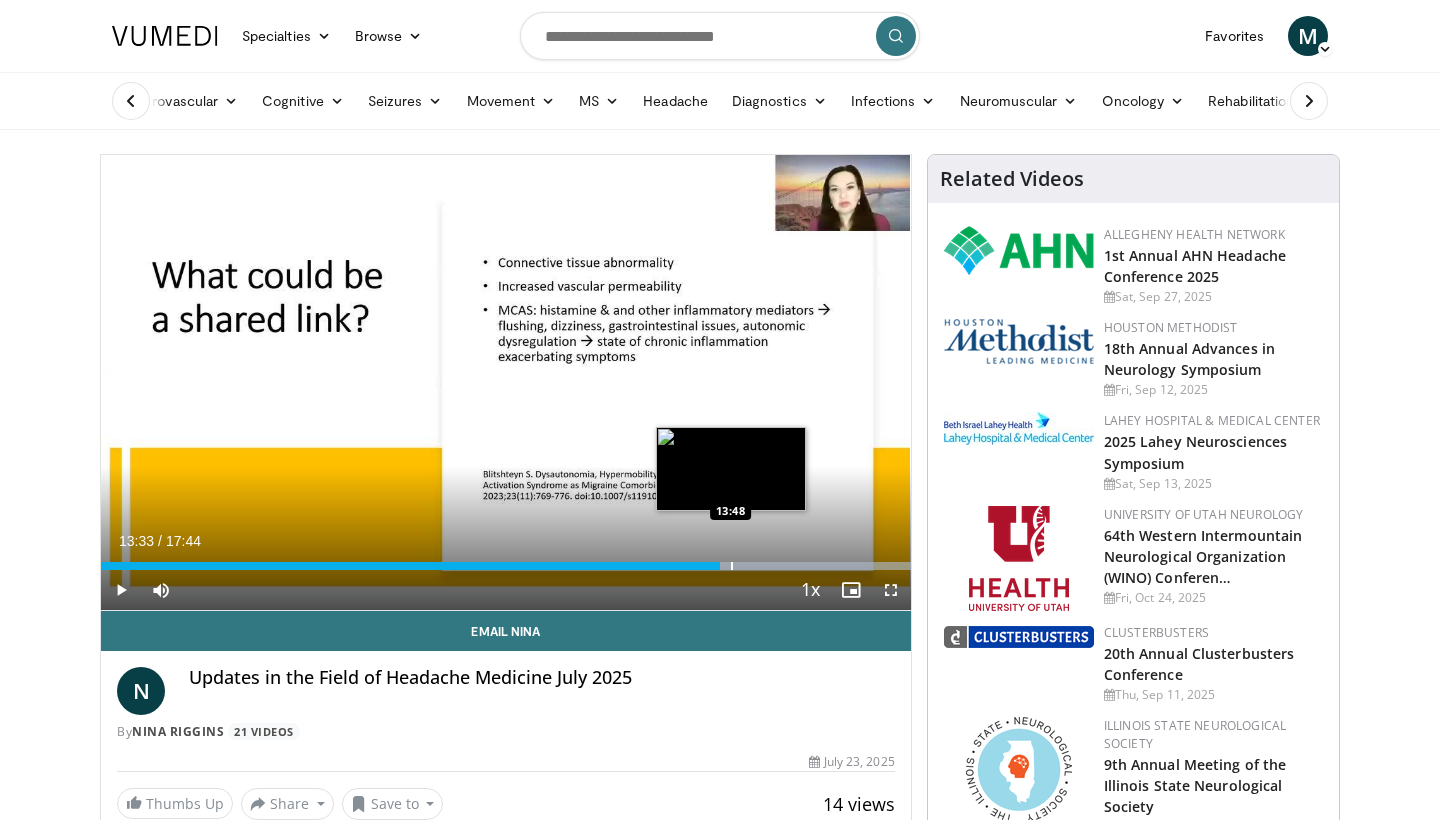 click at bounding box center (732, 566) 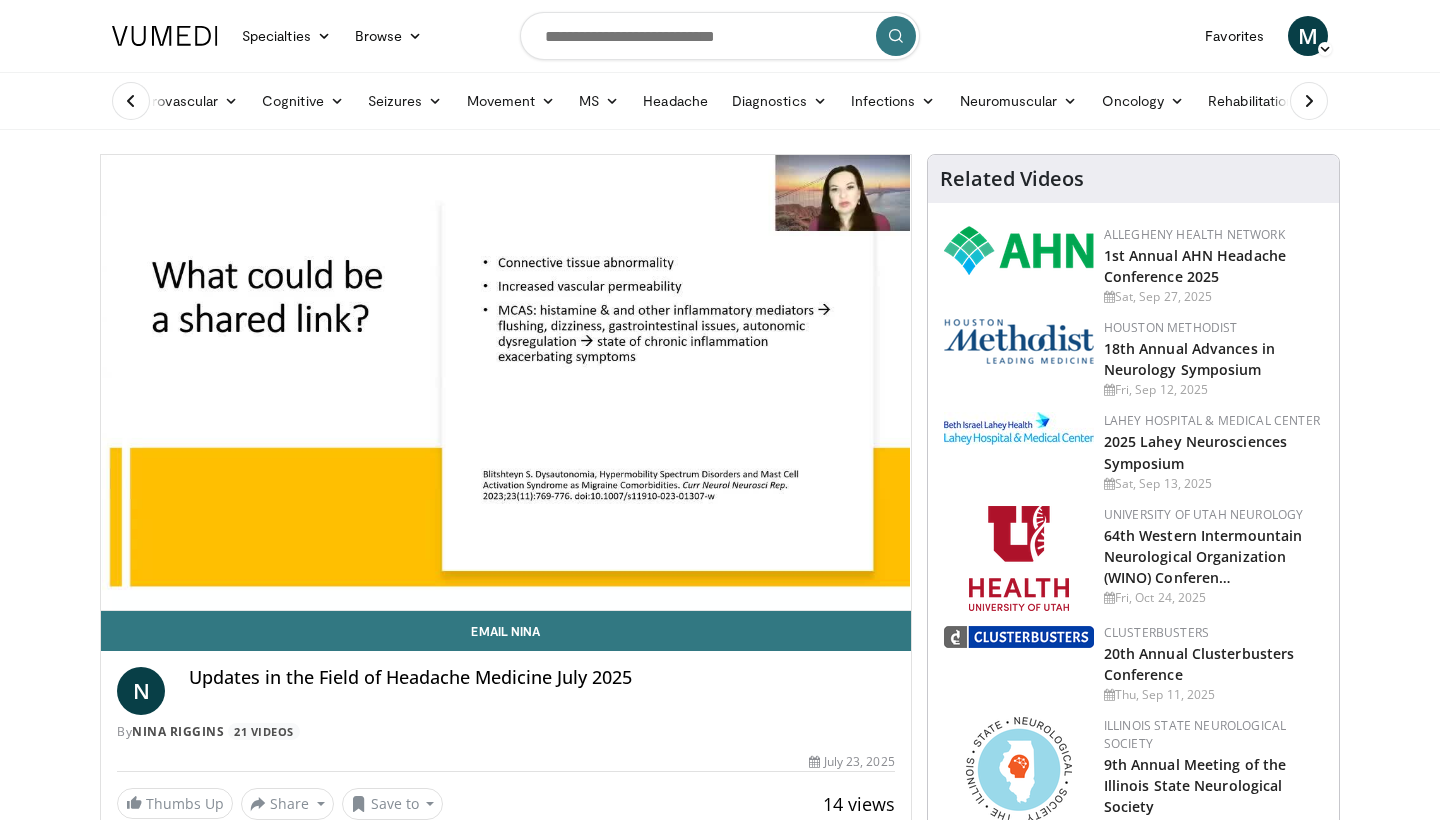 click on "10 seconds
Tap to unmute" at bounding box center (506, 382) 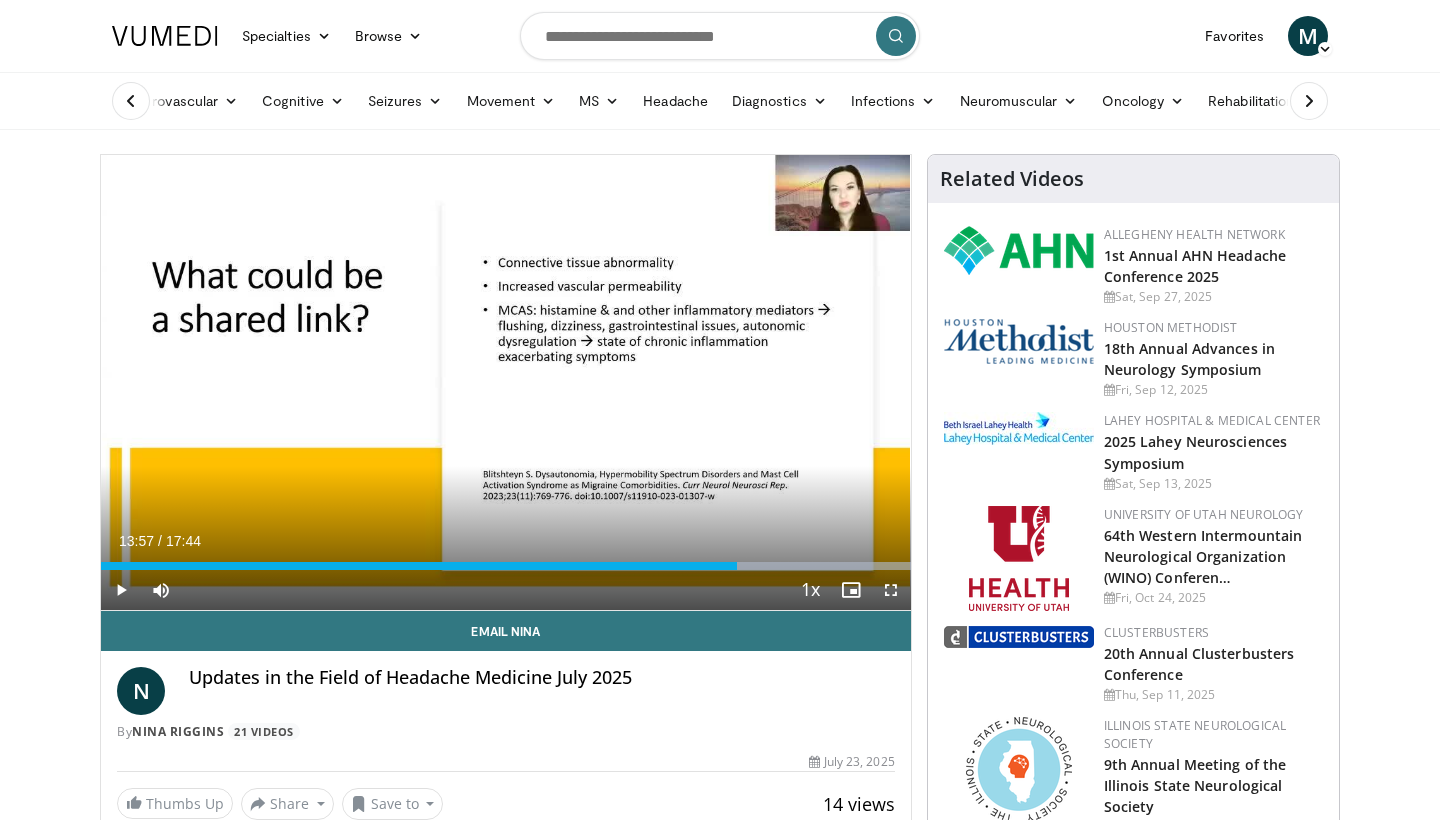 click on "Current Time  [TIME] / Duration  [TIME] Play Skip Backward Skip Forward Mute 100% Loaded :  99.99% [TIME] [TIME] Stream Type  LIVE Seek to live, currently behind live LIVE   1x Playback Rate 0.5x 0.75x 1x , selected 1.25x 1.5x 1.75x 2x Chapters Chapters Descriptions descriptions off , selected Captions captions off , selected Audio Track en (Main) , selected Fullscreen Enable picture-in-picture mode" at bounding box center [506, 590] 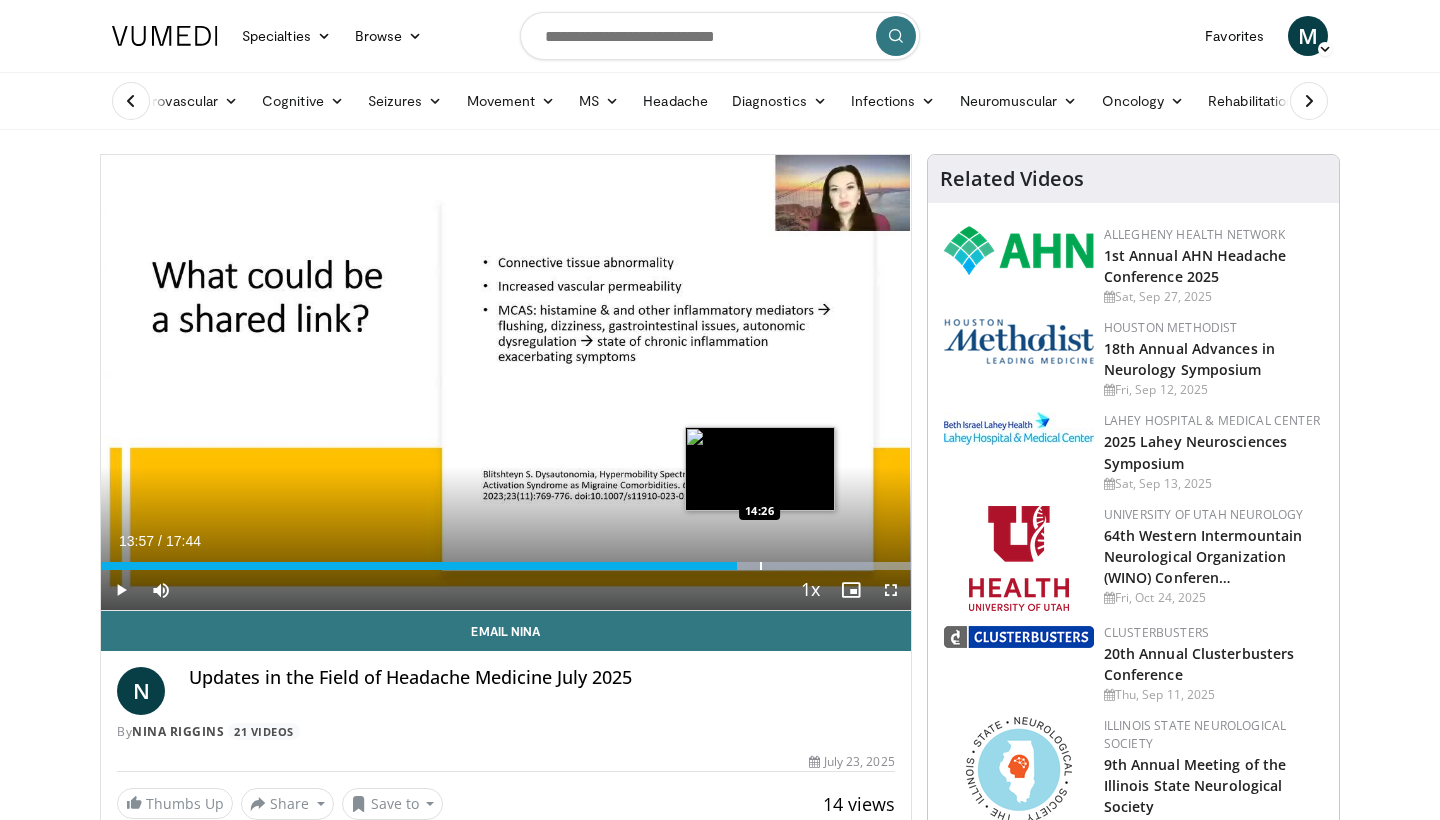 click at bounding box center (761, 566) 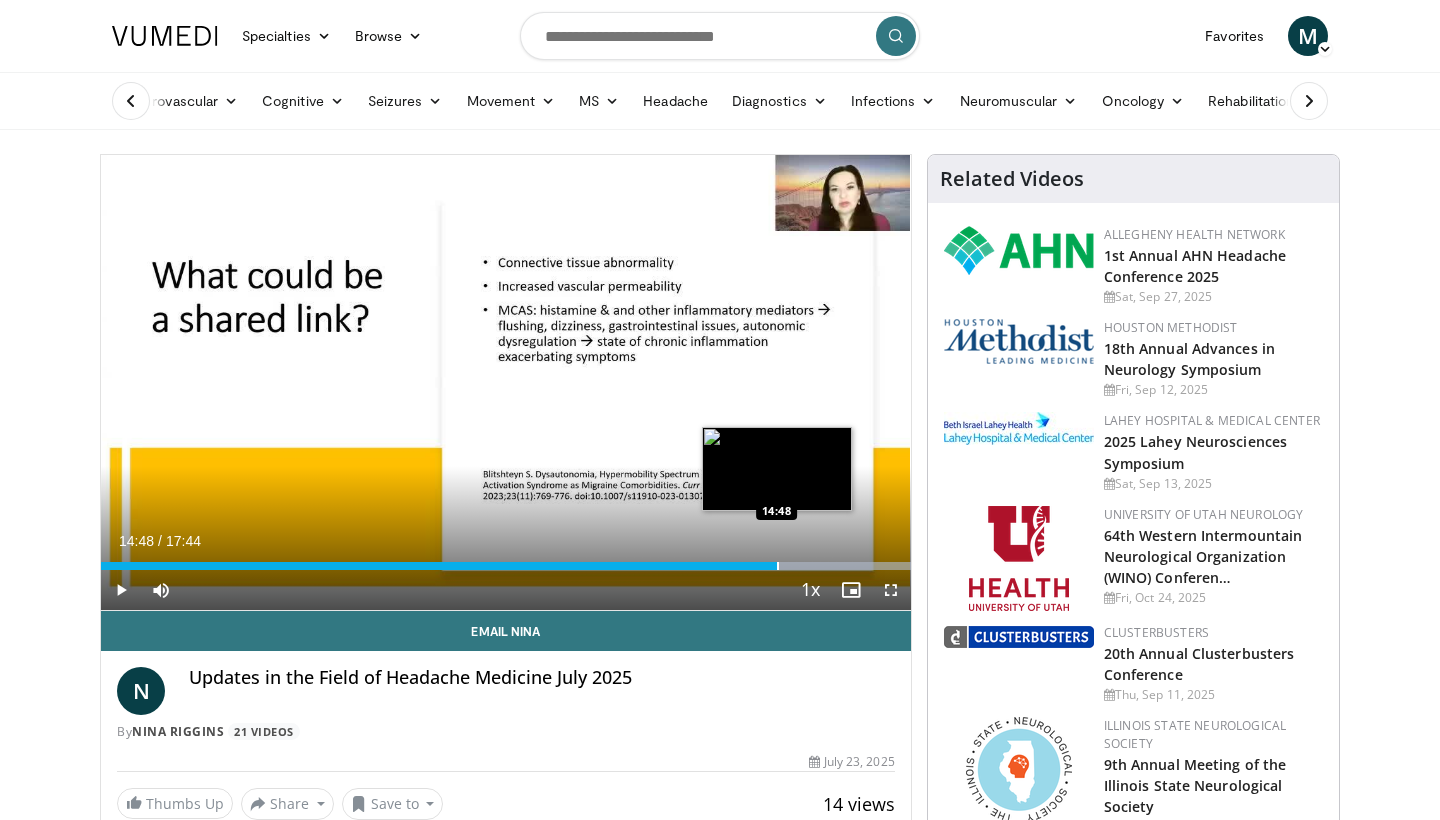 click at bounding box center [778, 566] 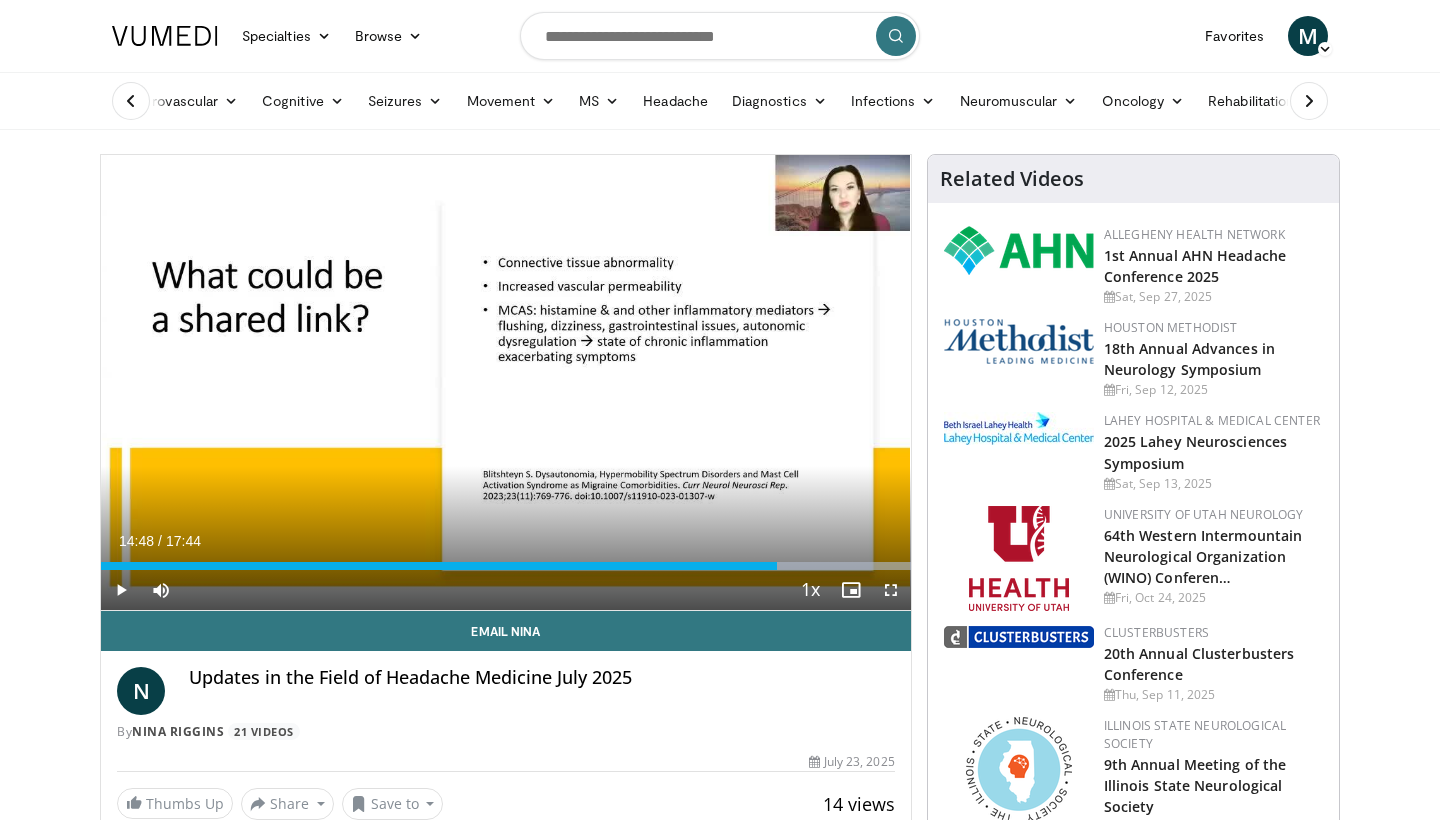 click at bounding box center (121, 590) 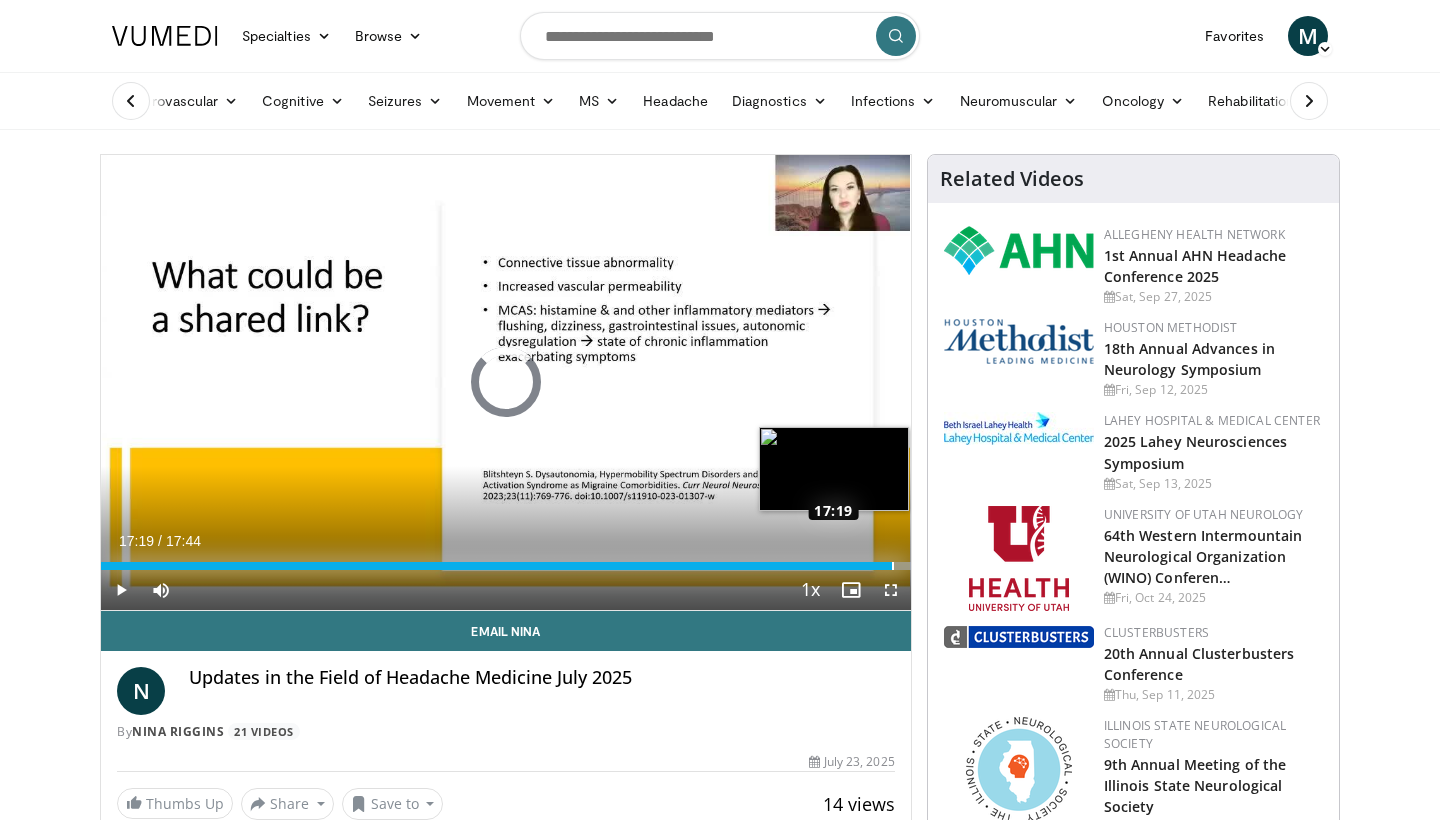 click at bounding box center (893, 566) 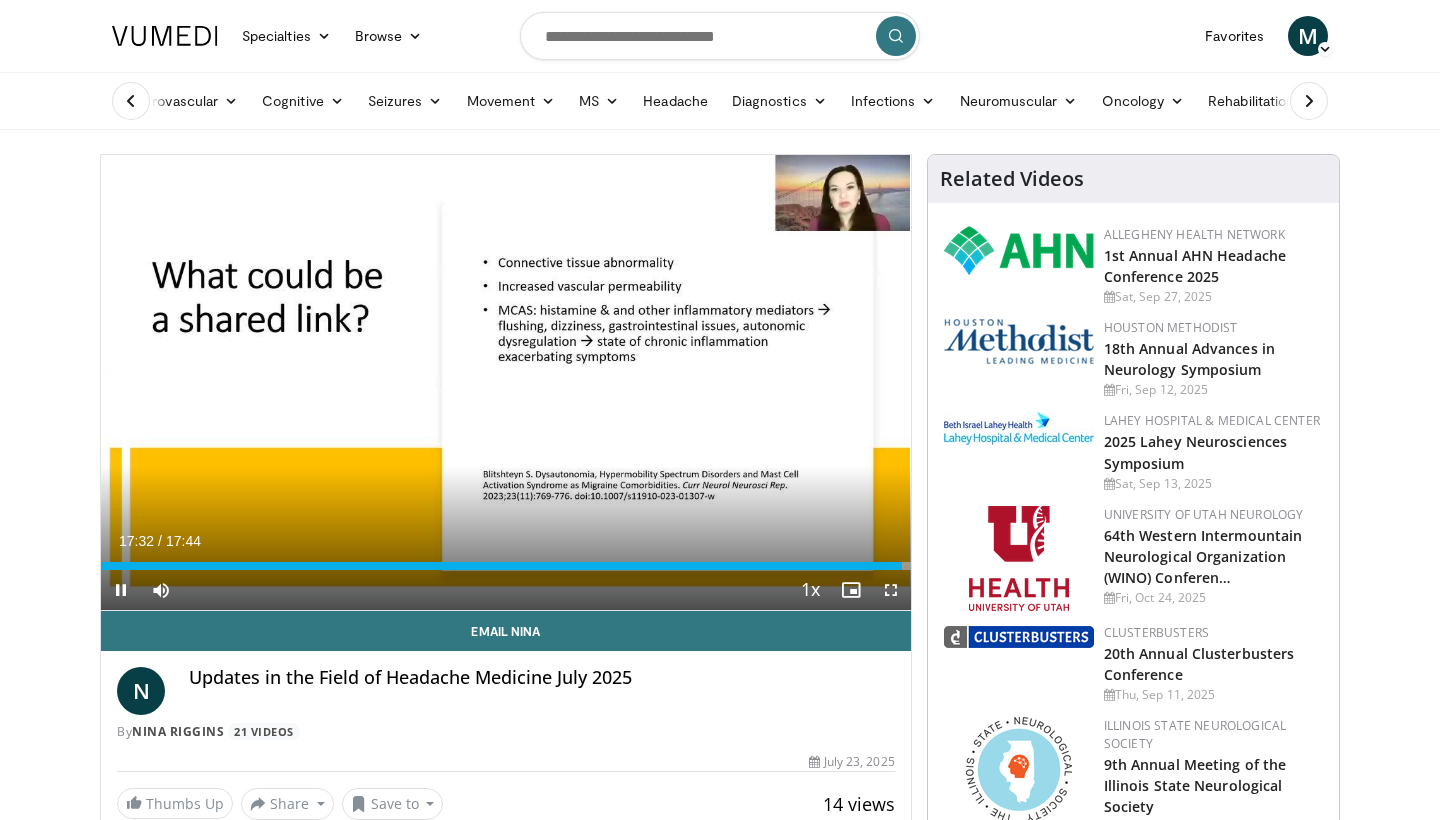 click at bounding box center (121, 590) 